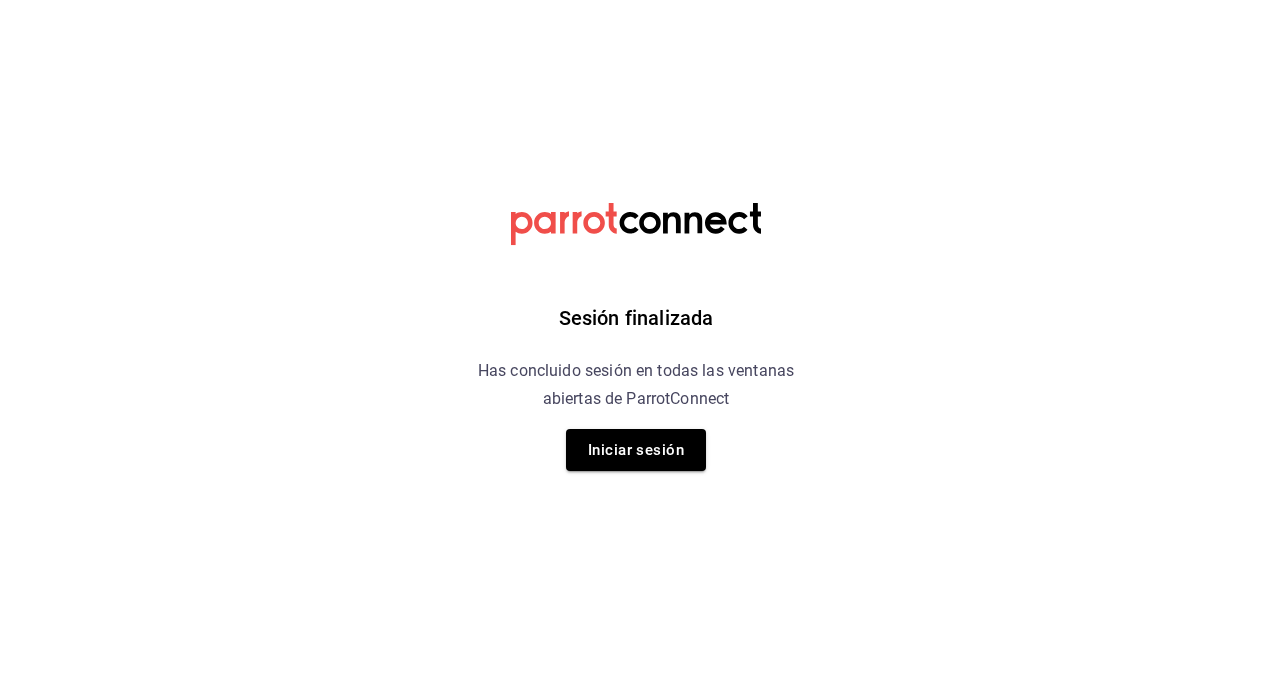 scroll, scrollTop: 0, scrollLeft: 0, axis: both 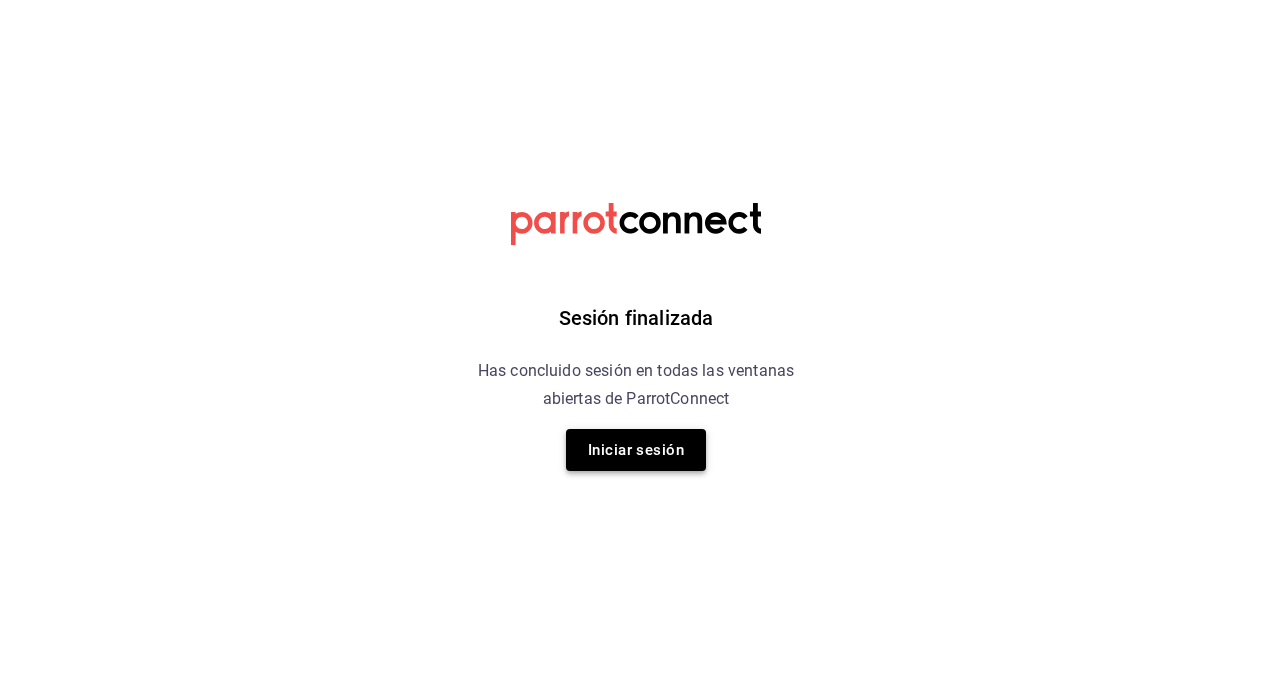 click on "Iniciar sesión" at bounding box center (636, 450) 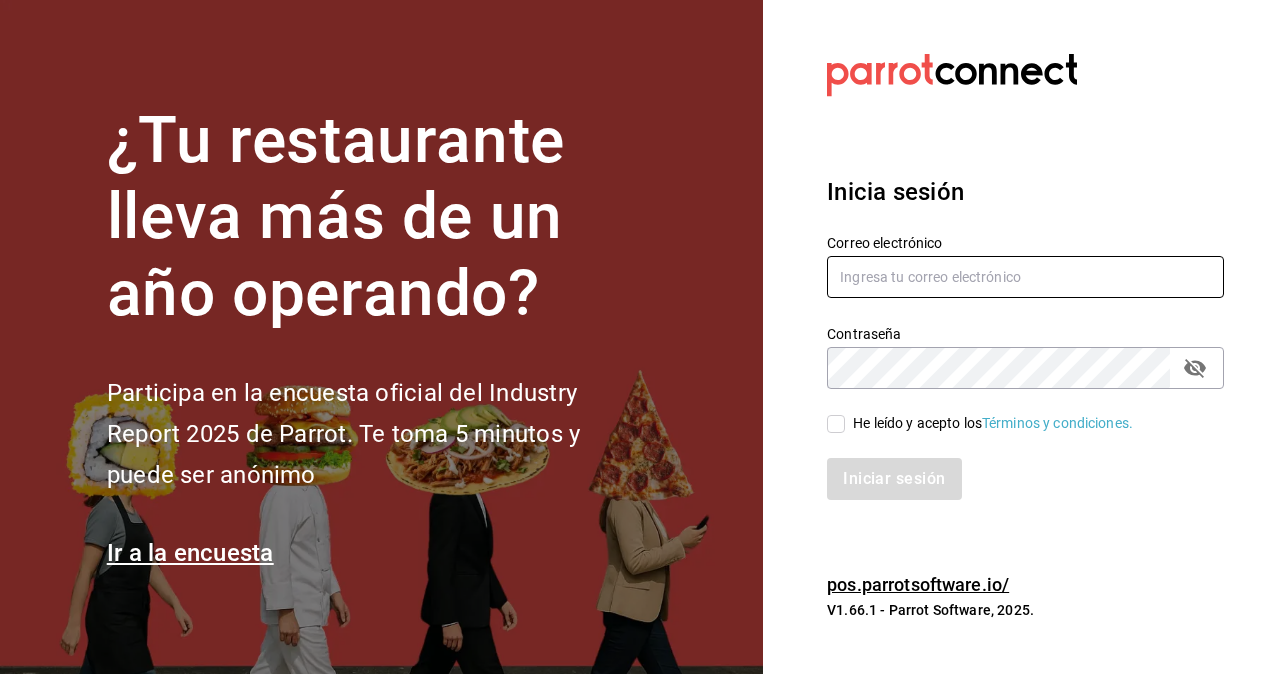 type on "[USERNAME]@[DOMAIN].com" 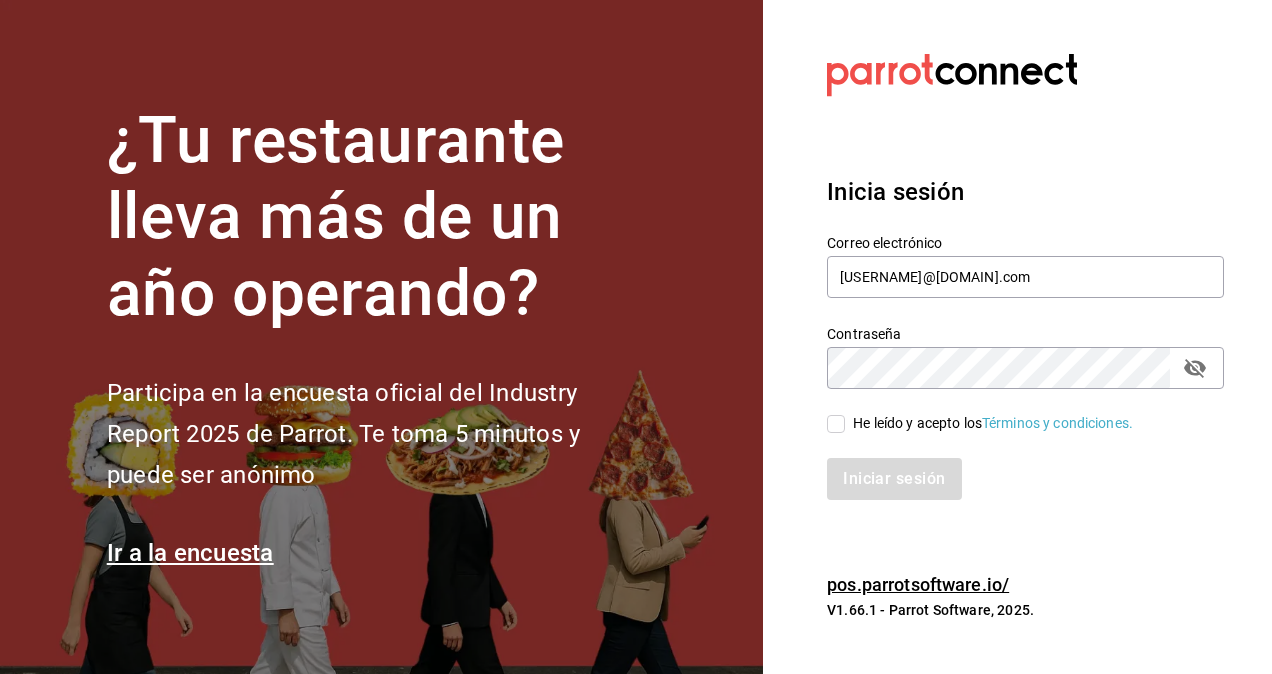 click on "Iniciar sesión" at bounding box center [1025, 479] 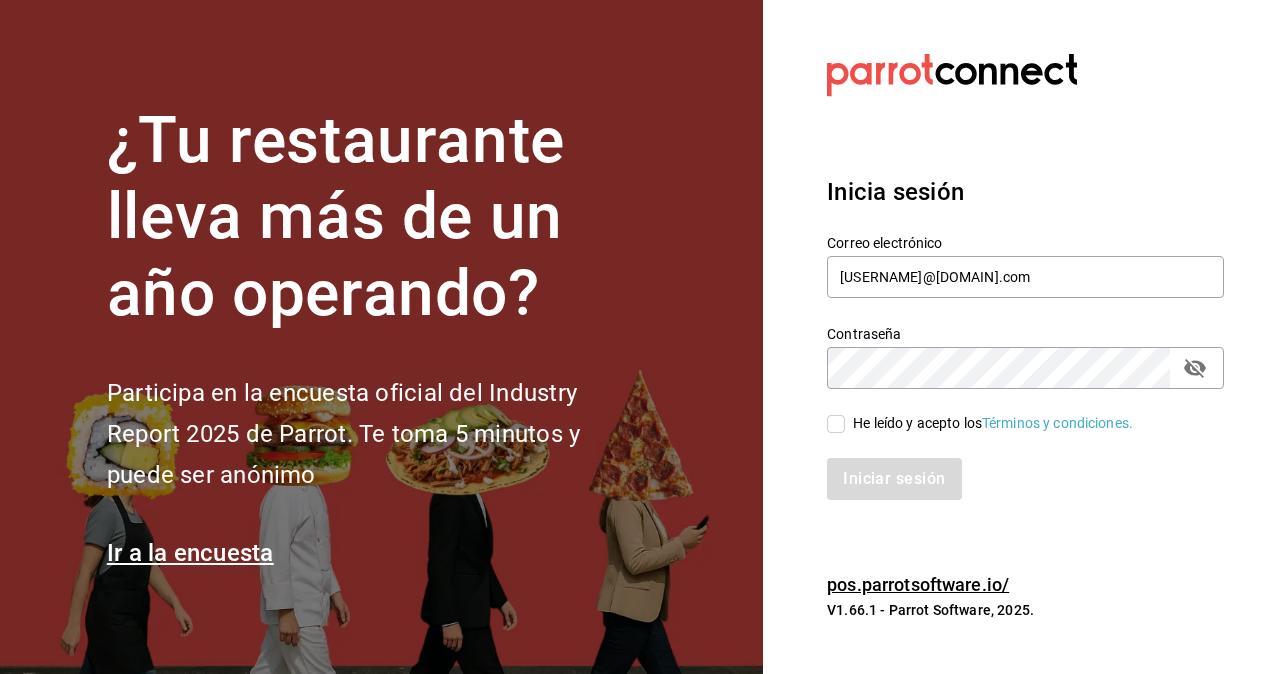 checkbox on "true" 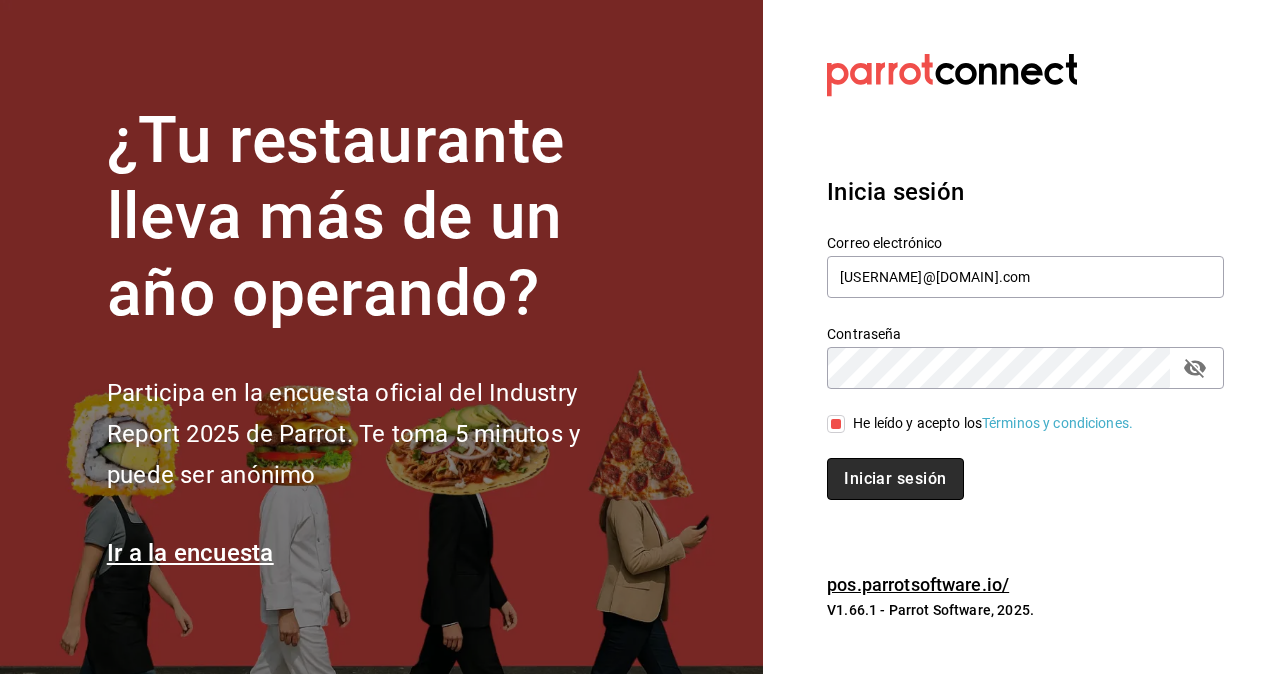 click on "Iniciar sesión" at bounding box center [895, 479] 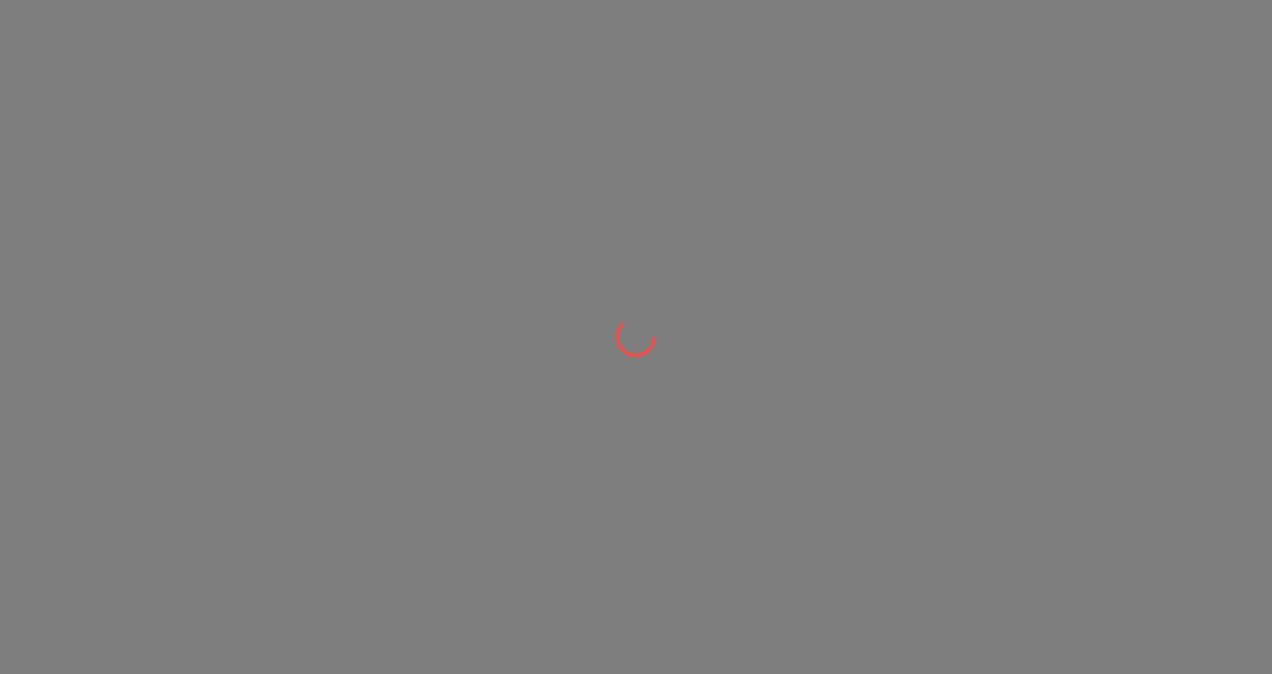 scroll, scrollTop: 0, scrollLeft: 0, axis: both 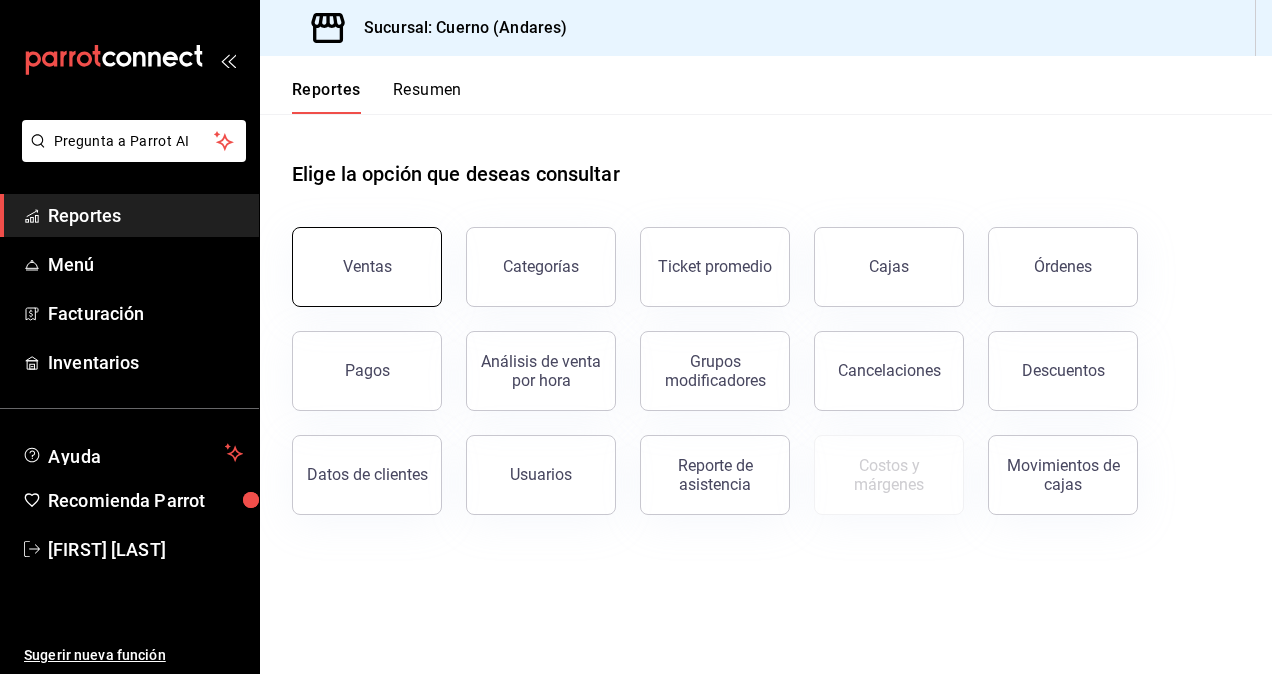click on "Ventas" at bounding box center [367, 266] 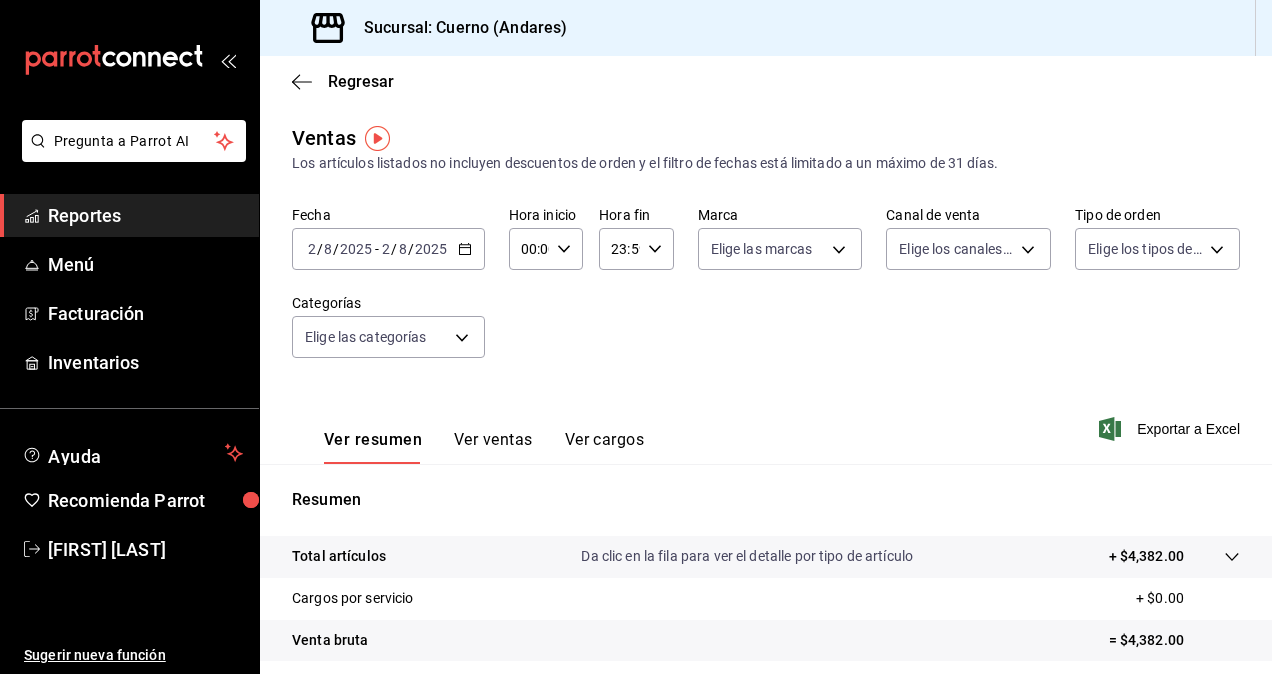 click 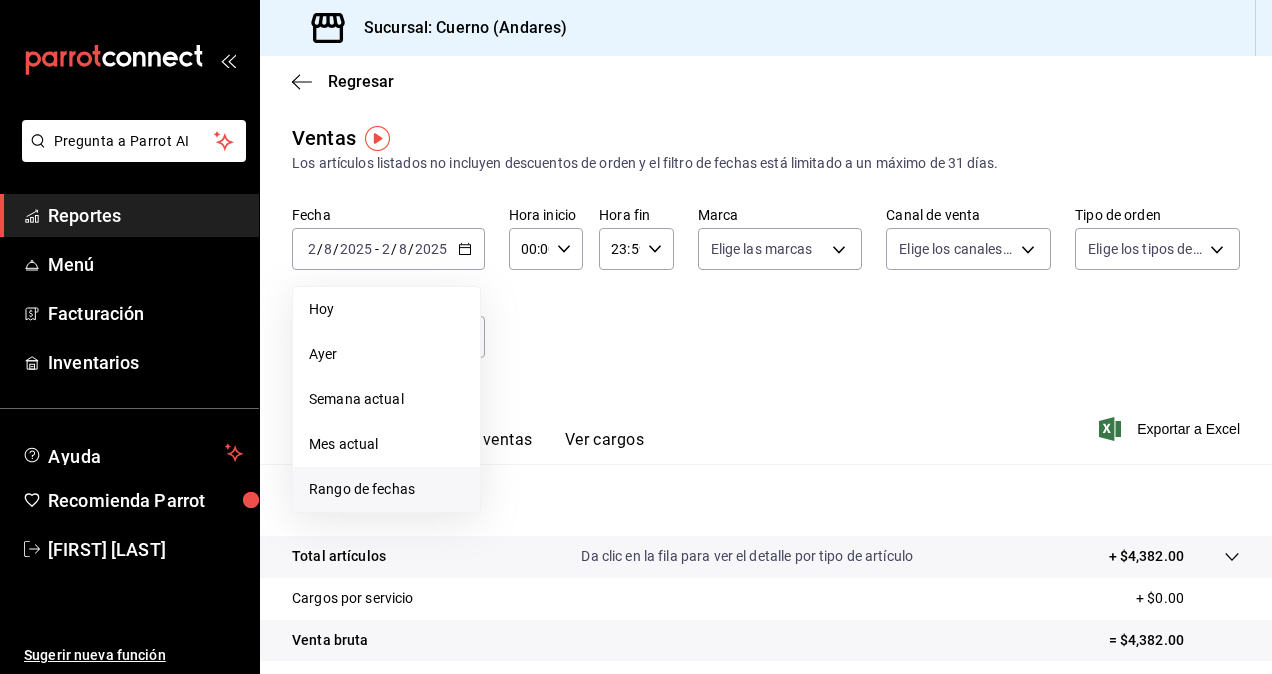 click on "Rango de fechas" at bounding box center [386, 489] 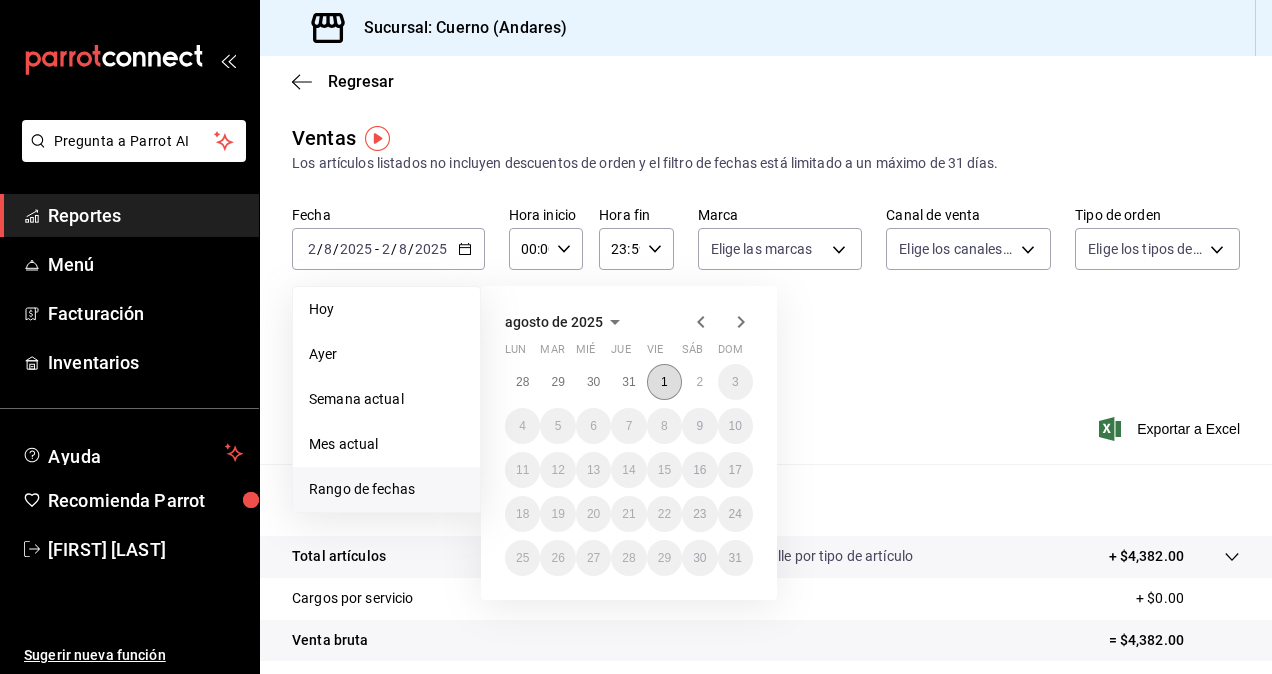 click on "1" at bounding box center [664, 382] 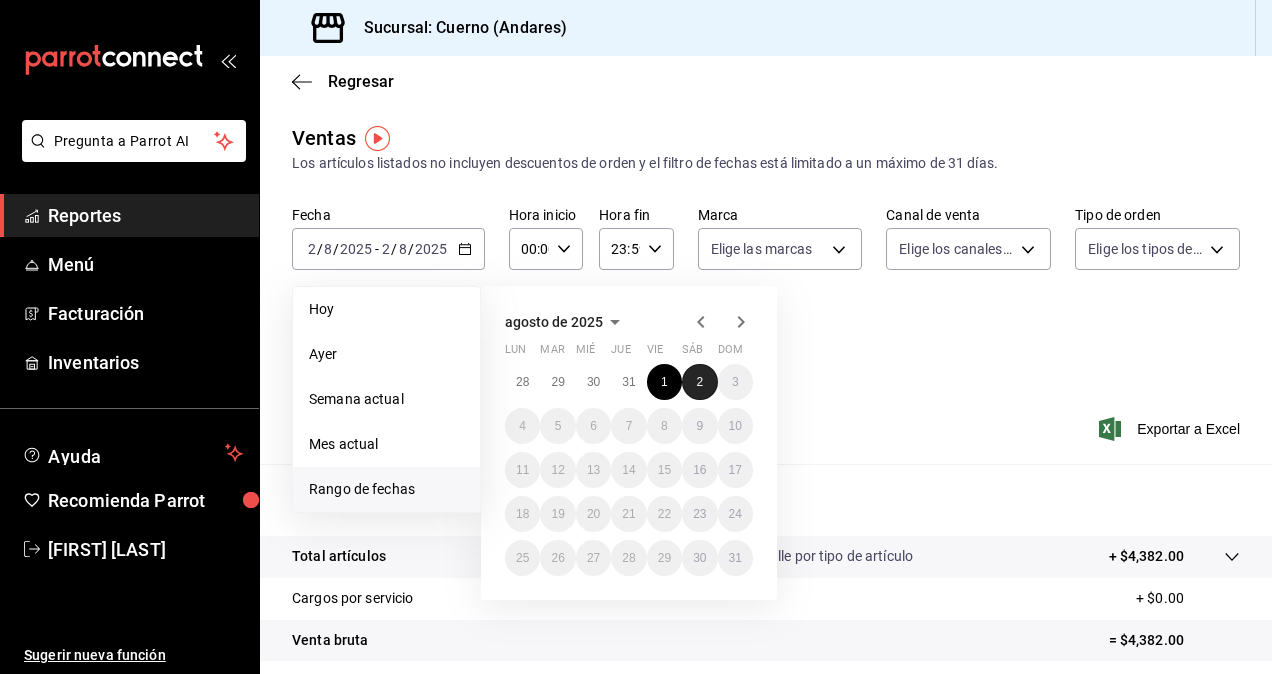 click on "2" at bounding box center [699, 382] 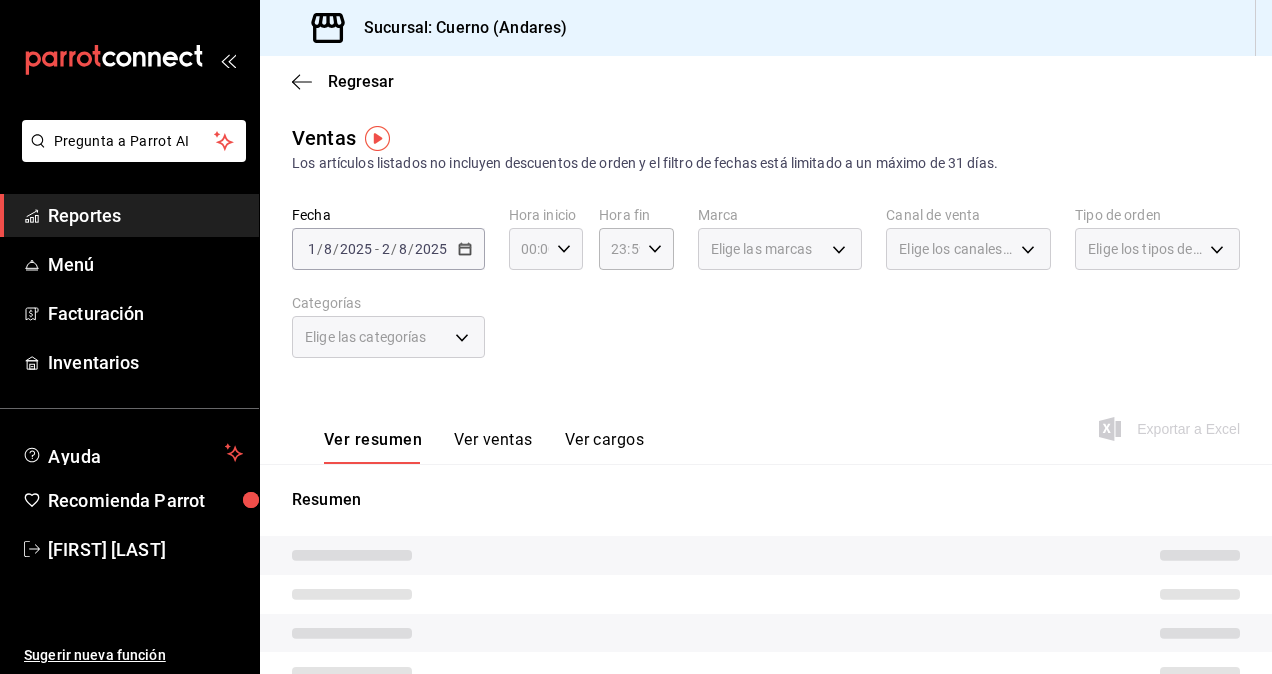 click 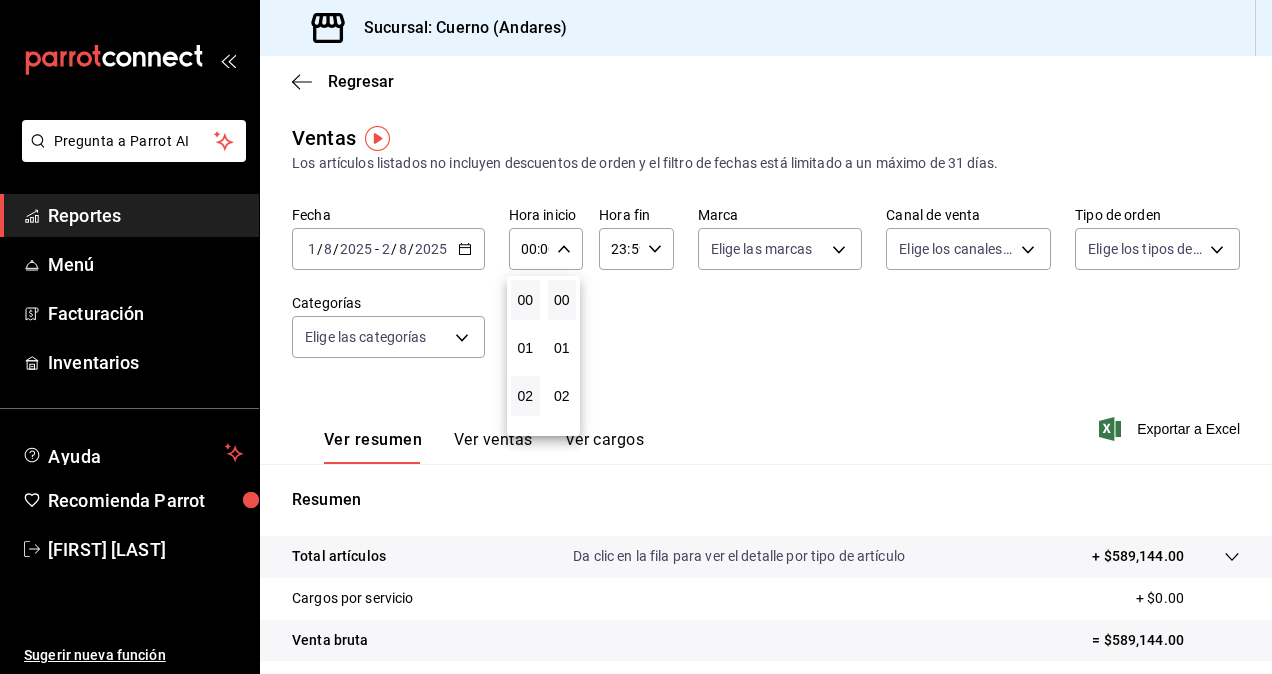 click on "02" at bounding box center (525, 396) 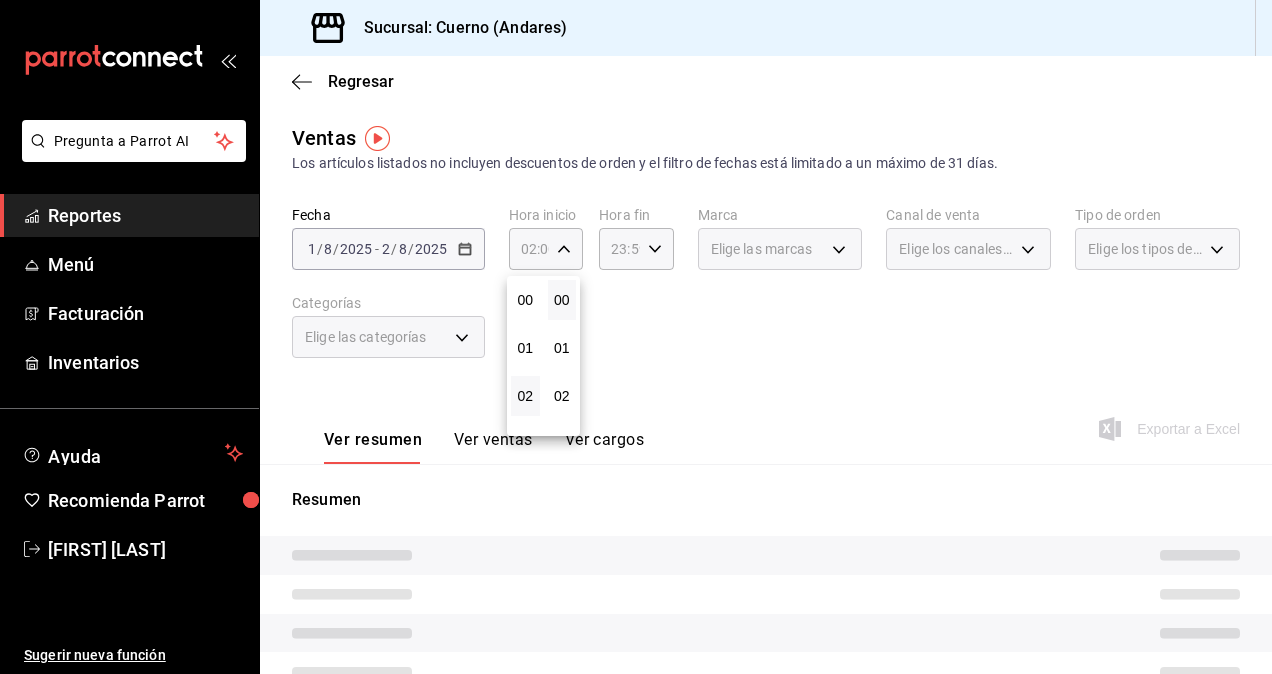 type 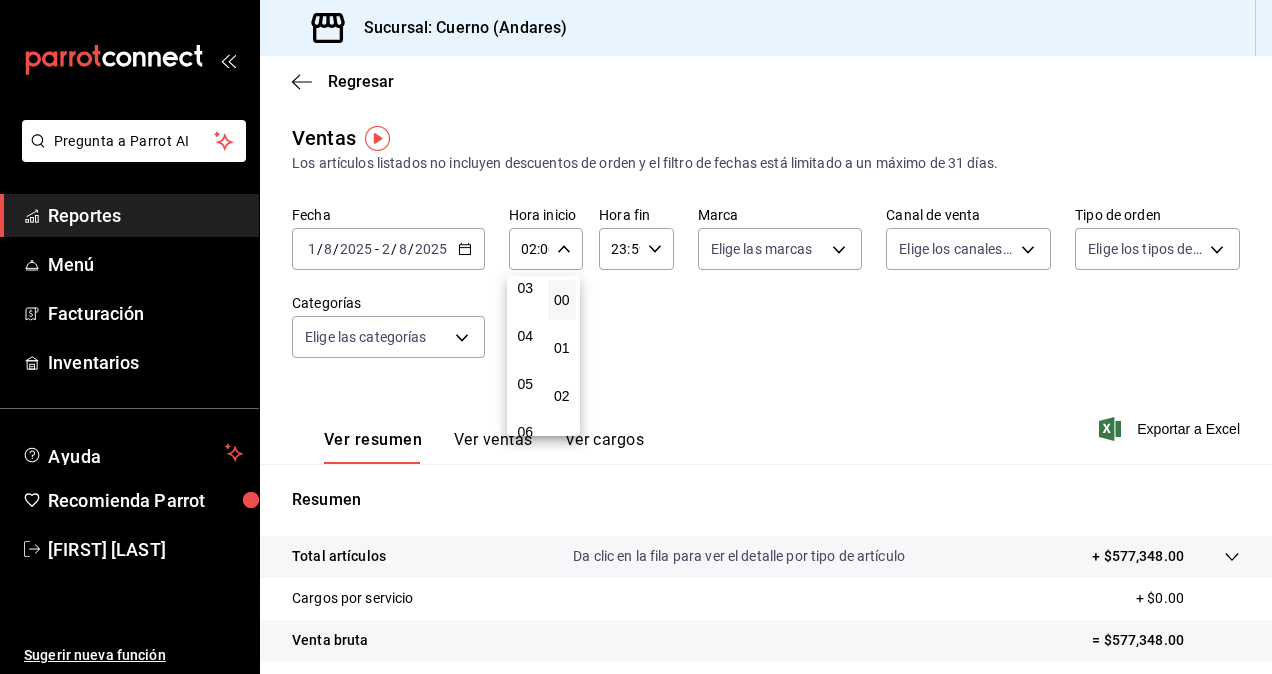 scroll, scrollTop: 160, scrollLeft: 0, axis: vertical 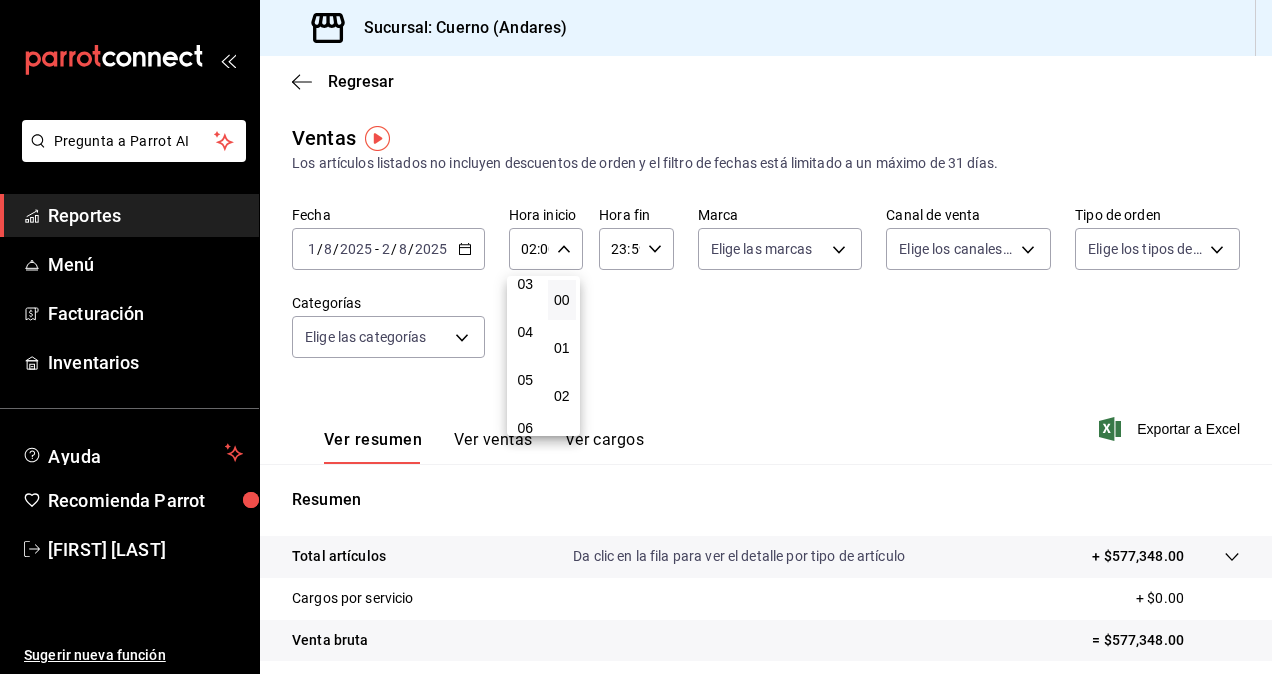 click on "05" at bounding box center [525, 380] 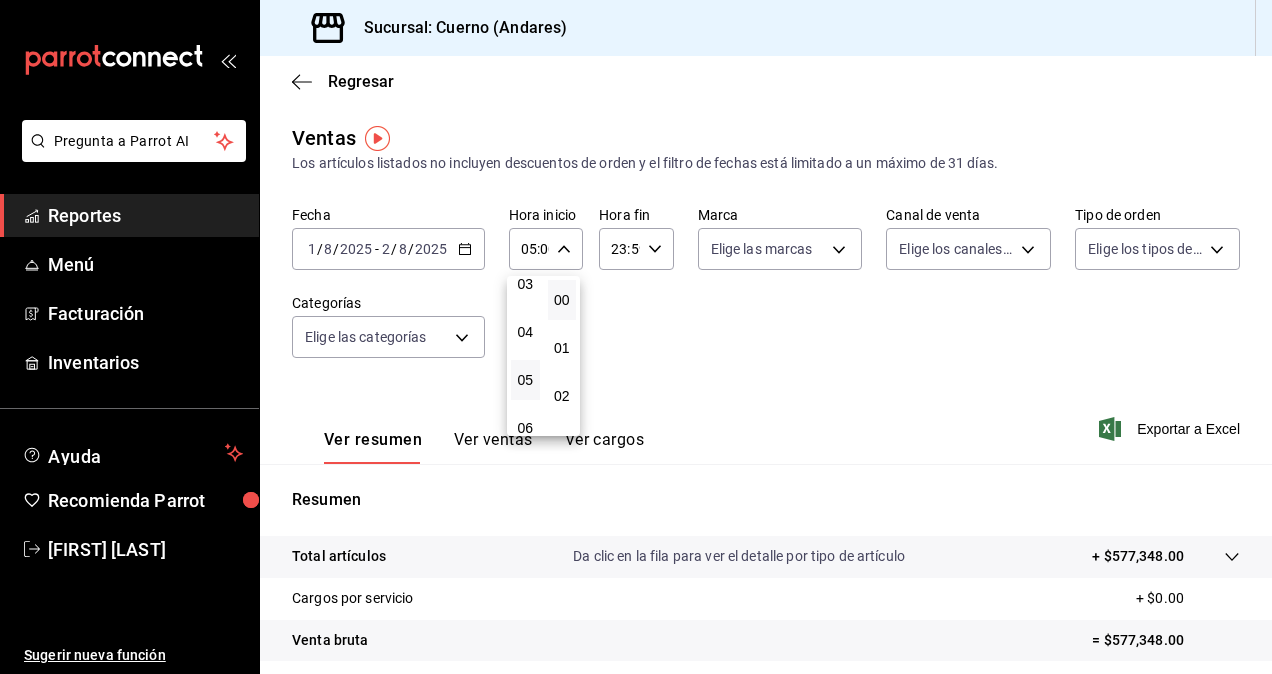 click at bounding box center (636, 337) 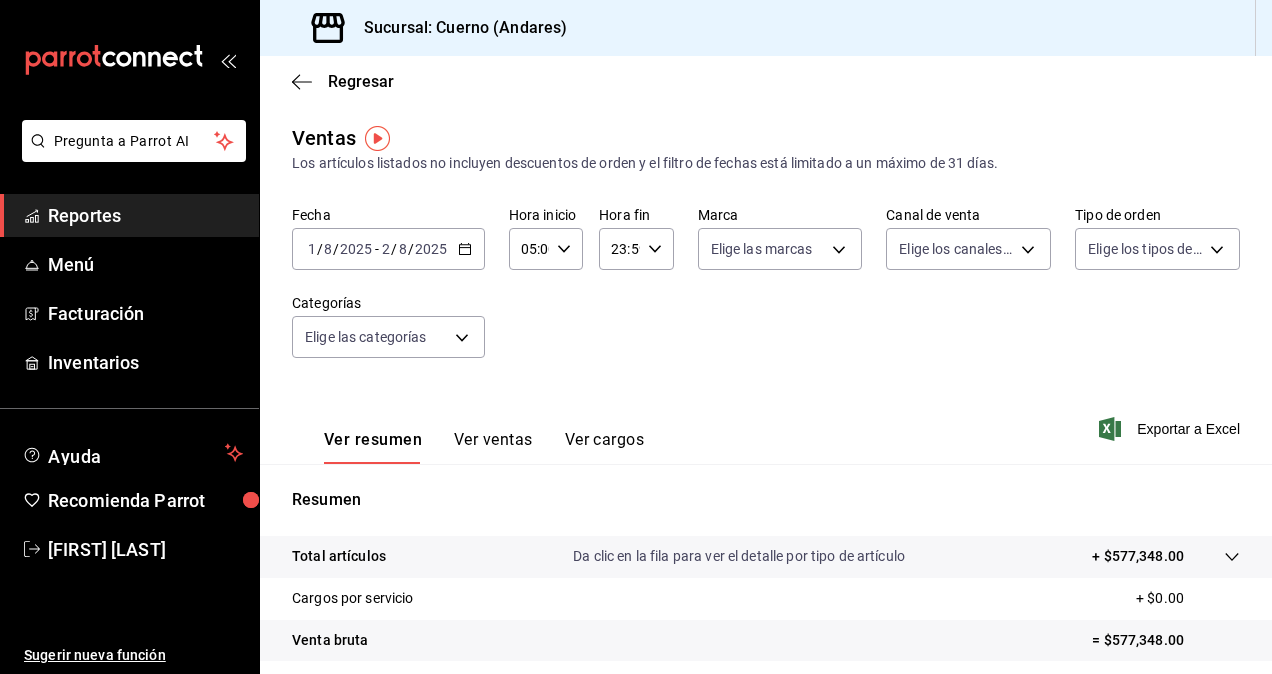 click 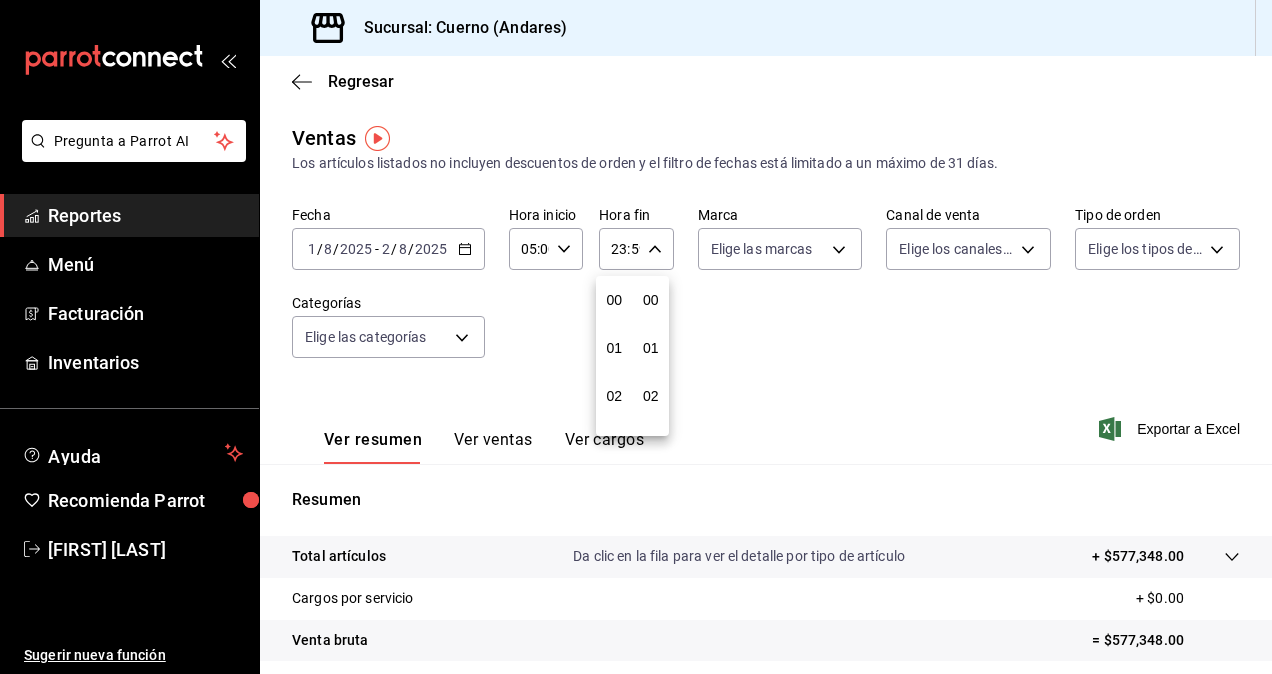 scroll, scrollTop: 992, scrollLeft: 0, axis: vertical 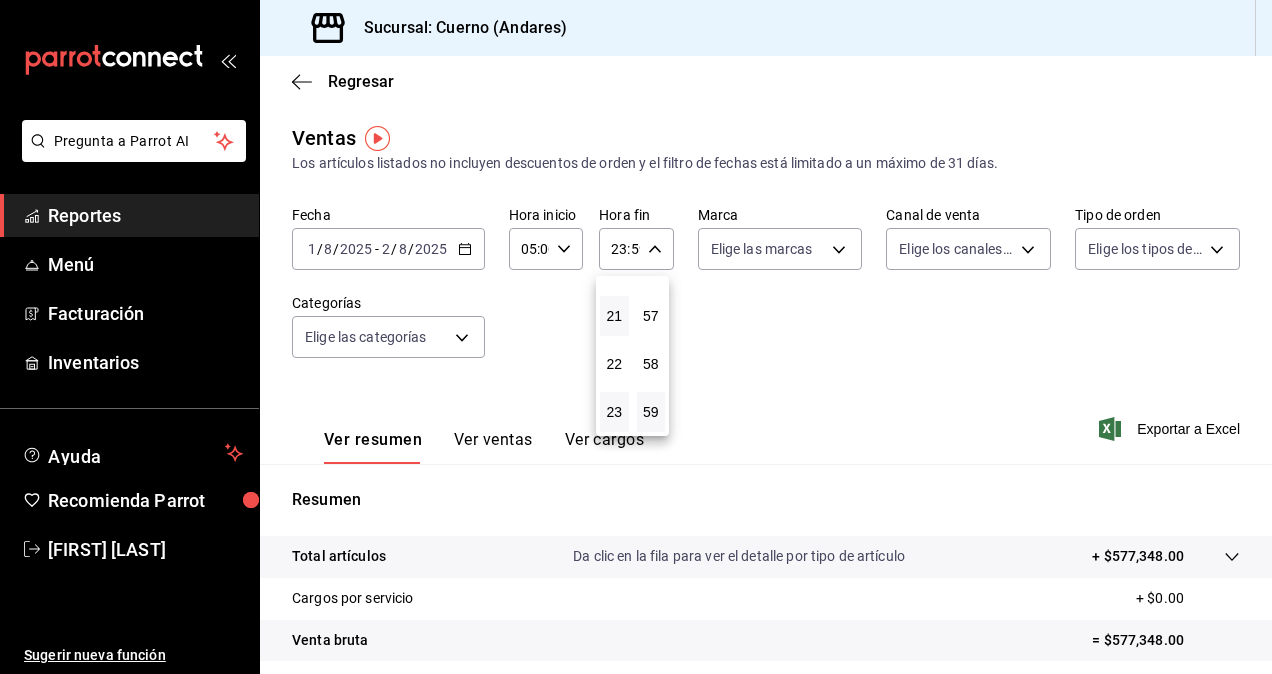 click on "21" at bounding box center (614, 316) 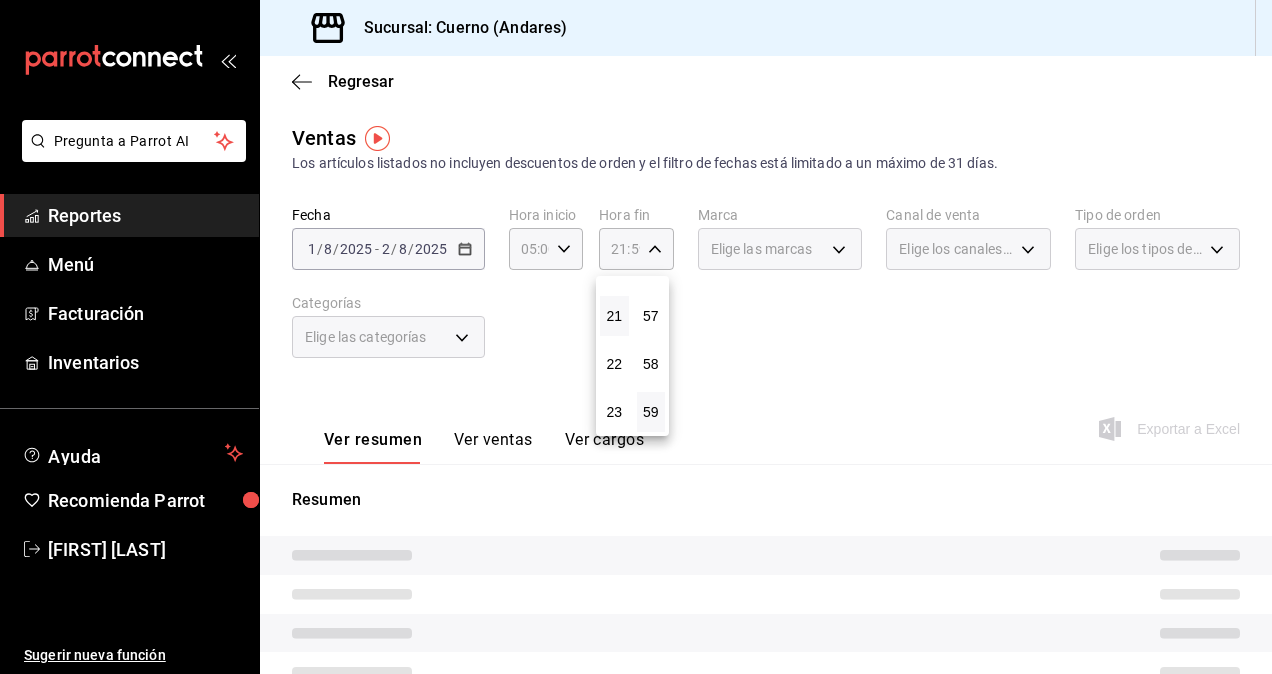 type 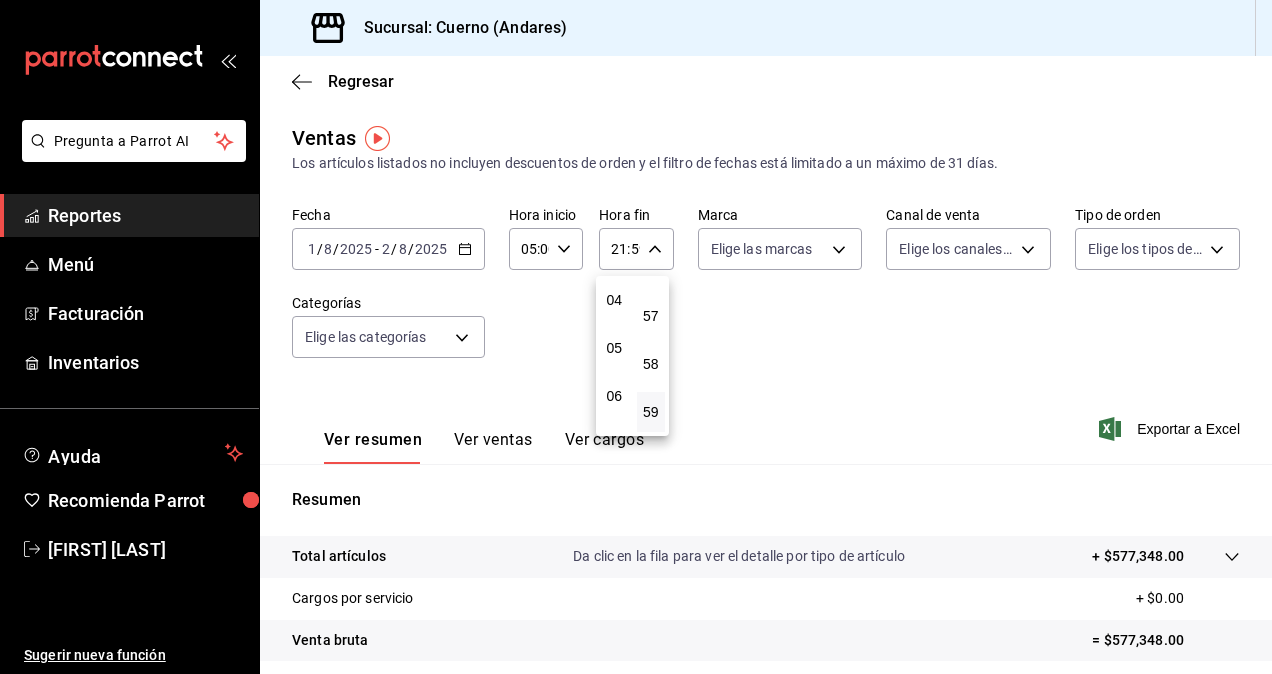 scroll, scrollTop: 232, scrollLeft: 0, axis: vertical 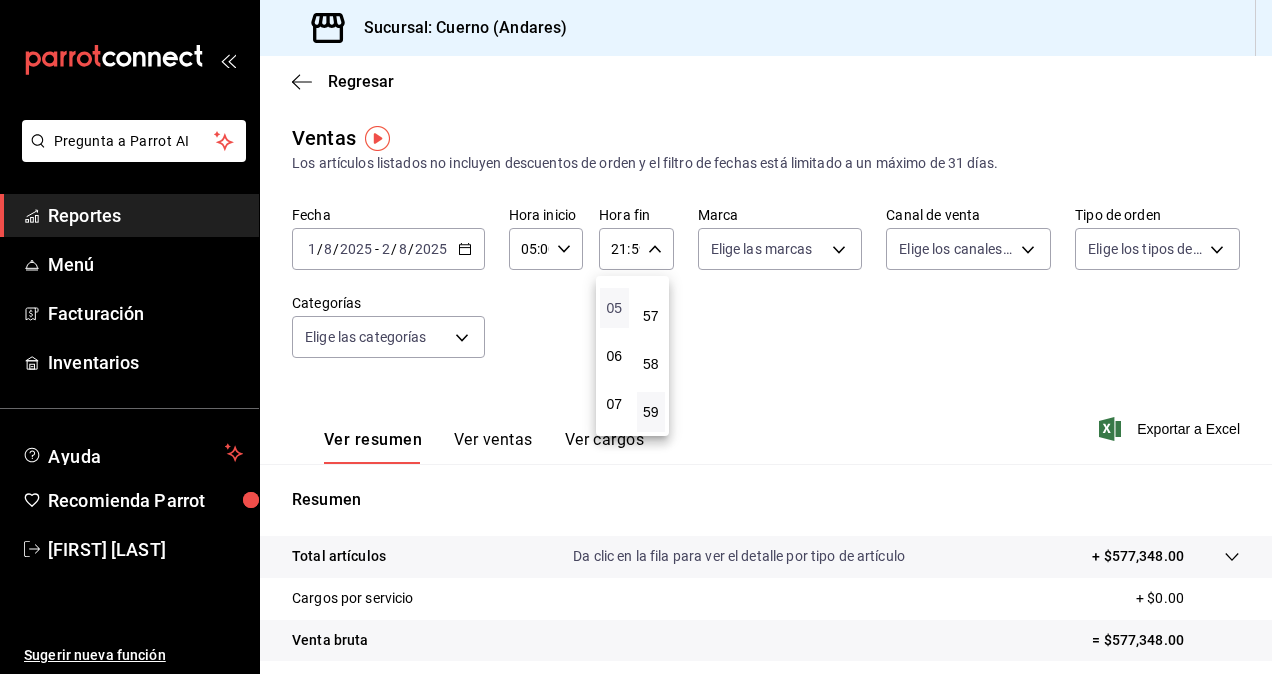 click on "05" at bounding box center (614, 308) 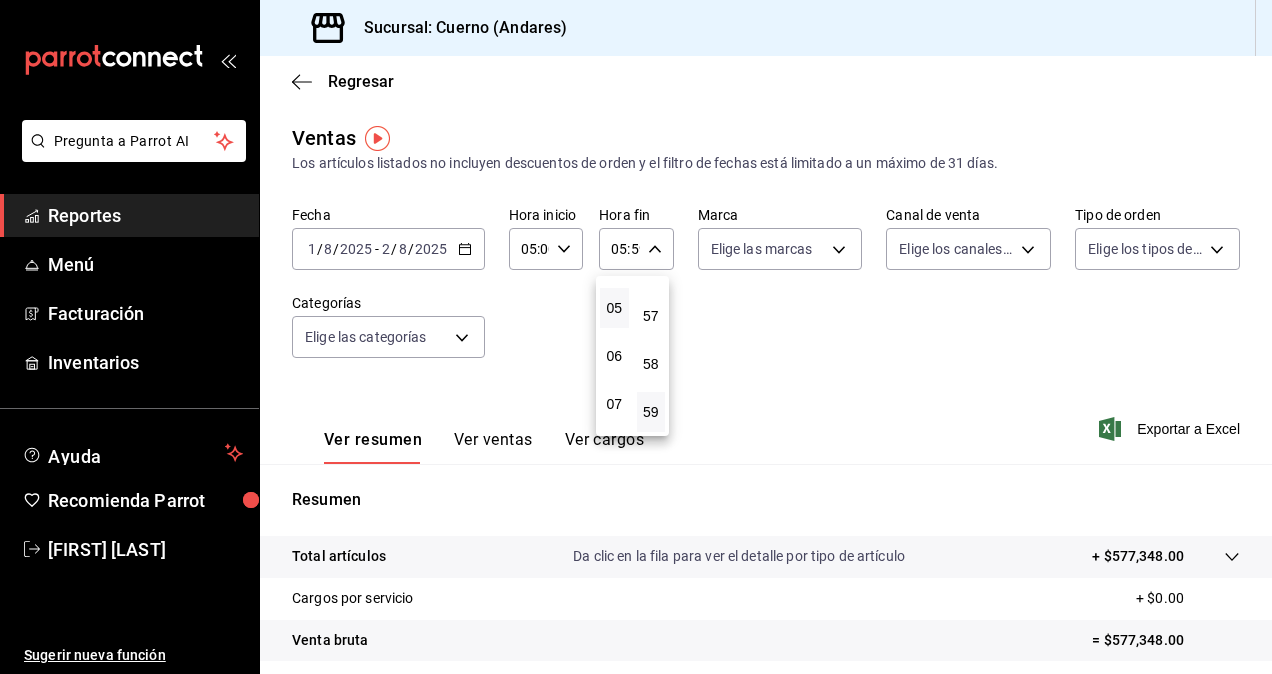 click at bounding box center [636, 337] 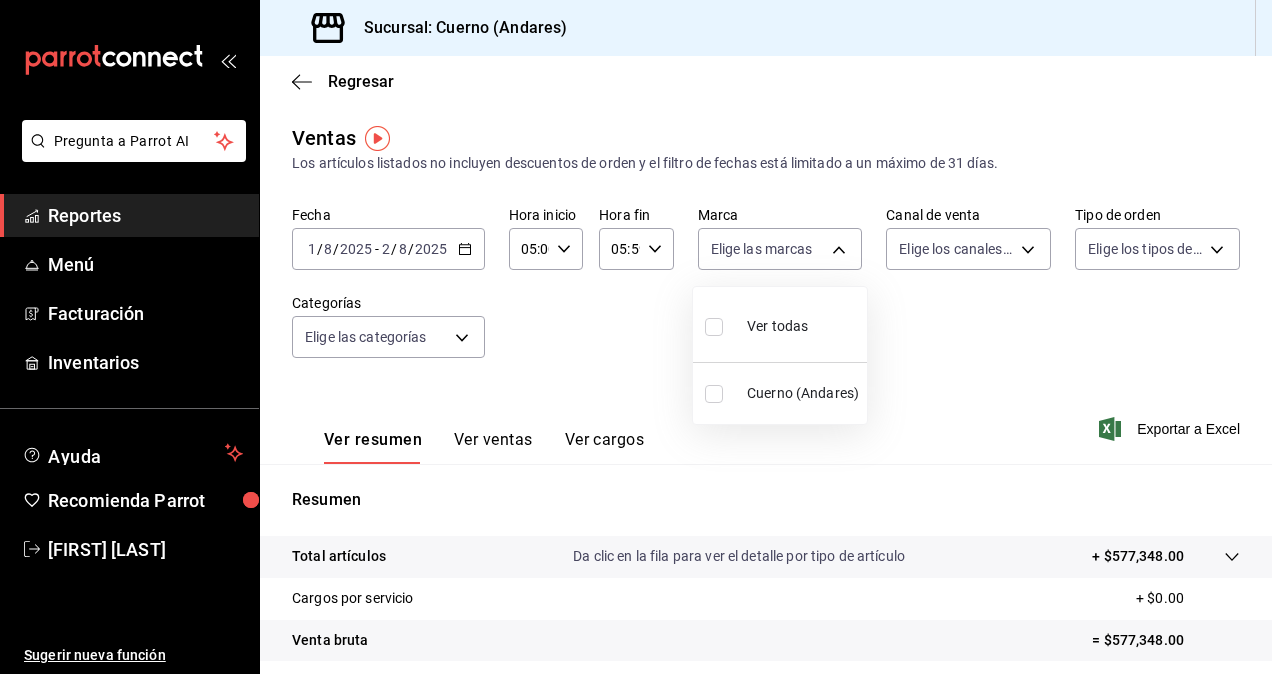 click on "Pregunta a Parrot AI Reportes   Menú   Facturación   Inventarios   Ayuda Recomienda Parrot   [FIRST] [LAST]   Sugerir nueva función   Sucursal: [LOCATION] Regresar Ventas Los artículos listados no incluyen descuentos de orden y el filtro de fechas está limitado a un máximo de 31 días. Fecha [DATE] [DATE] - [DATE] [DATE] Hora inicio [TIME] Hora inicio Hora fin [TIME] Hora fin Marca Elige las marcas Canal de venta Elige los canales de venta Tipo de orden Elige los tipos de orden Categorías Elige las categorías Ver resumen Ver ventas Ver cargos Exportar a Excel Resumen Total artículos Da clic en la fila para ver el detalle por tipo de artículo + $577,348.00 Cargos por servicio + $0.00 Venta bruta = $577,348.00 Descuentos totales - $1,624.00 Certificados de regalo - $32,988.00 Venta total = $542,736.00 Impuestos - $74,860.14 Venta neta = $467,875.86 Pregunta a Parrot AI Reportes   Menú   Facturación   Inventarios   Ayuda Recomienda Parrot   [FIRST] [LAST]" at bounding box center [636, 337] 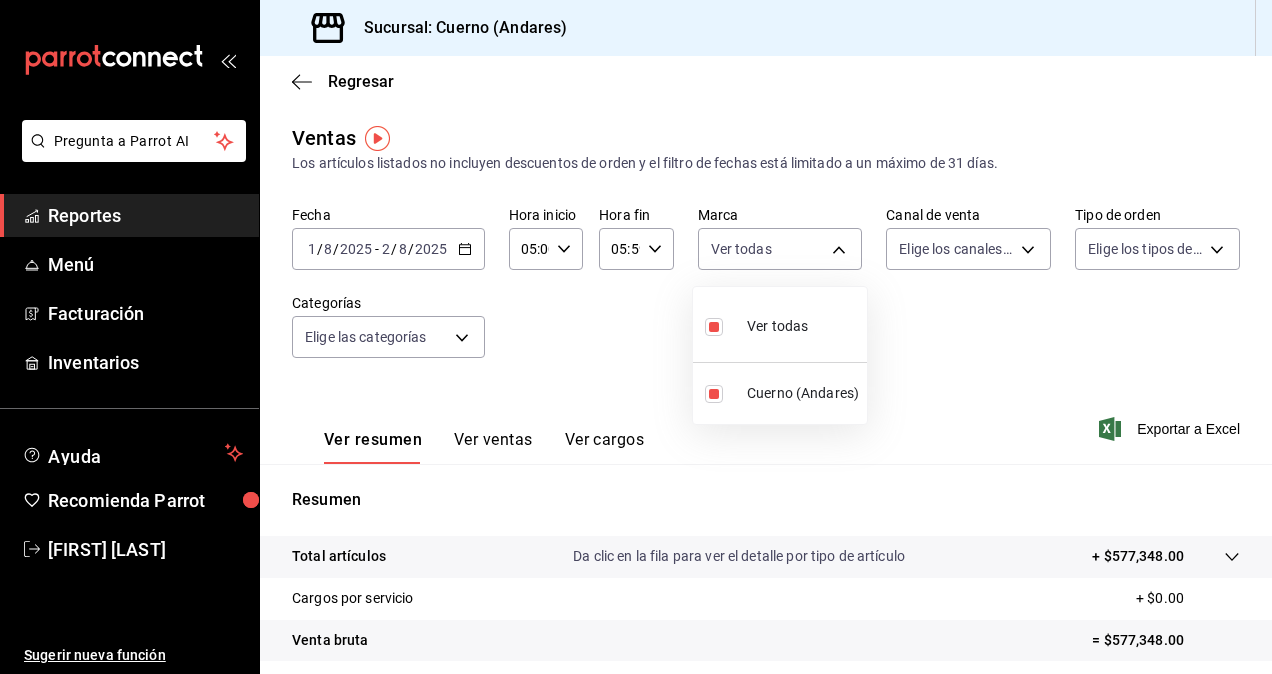 click at bounding box center (636, 337) 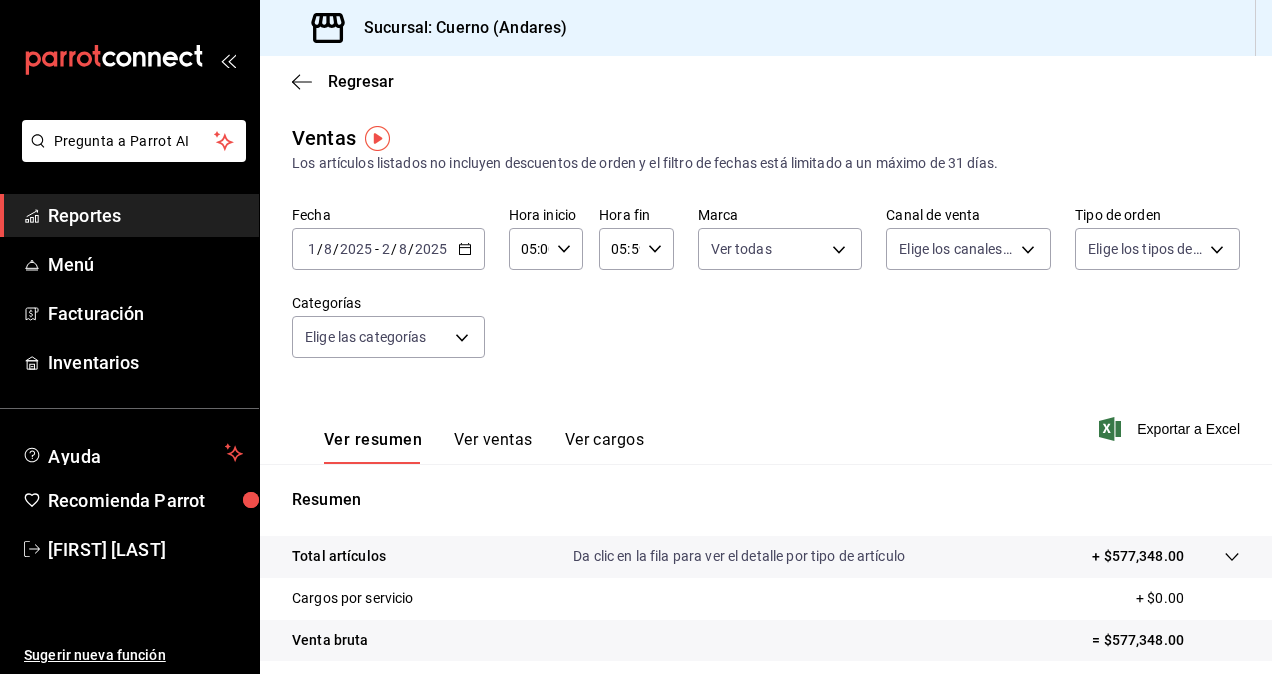 click on "Pregunta a Parrot AI Reportes   Menú   Facturación   Inventarios   Ayuda Recomienda Parrot   [FIRST] [LAST]   Sugerir nueva función   Sucursal: [LOCATION] Regresar Ventas Los artículos listados no incluyen descuentos de orden y el filtro de fechas está limitado a un máximo de 31 días. Fecha [DATE] [DATE] - [DATE] [DATE] Hora inicio [TIME] Hora inicio Hora fin [TIME] Hora fin Marca Ver todas c9e961b9-bc29-480f-a65c-324ff110f526 Canal de venta Elige los canales de venta Tipo de orden Elige los tipos de orden Categorías Elige las categorías Ver resumen Ver ventas Ver cargos Exportar a Excel Resumen Total artículos Da clic en la fila para ver el detalle por tipo de artículo + $577,348.00 Cargos por servicio + $0.00 Venta bruta = $577,348.00 Descuentos totales - $1,624.00 Certificados de regalo - $32,988.00 Venta total = $542,736.00 Impuestos - $74,860.14 Venta neta = $467,875.86 Pregunta a Parrot AI Reportes   Menú   Facturación   Inventarios   Ayuda Recomienda Parrot" at bounding box center [636, 337] 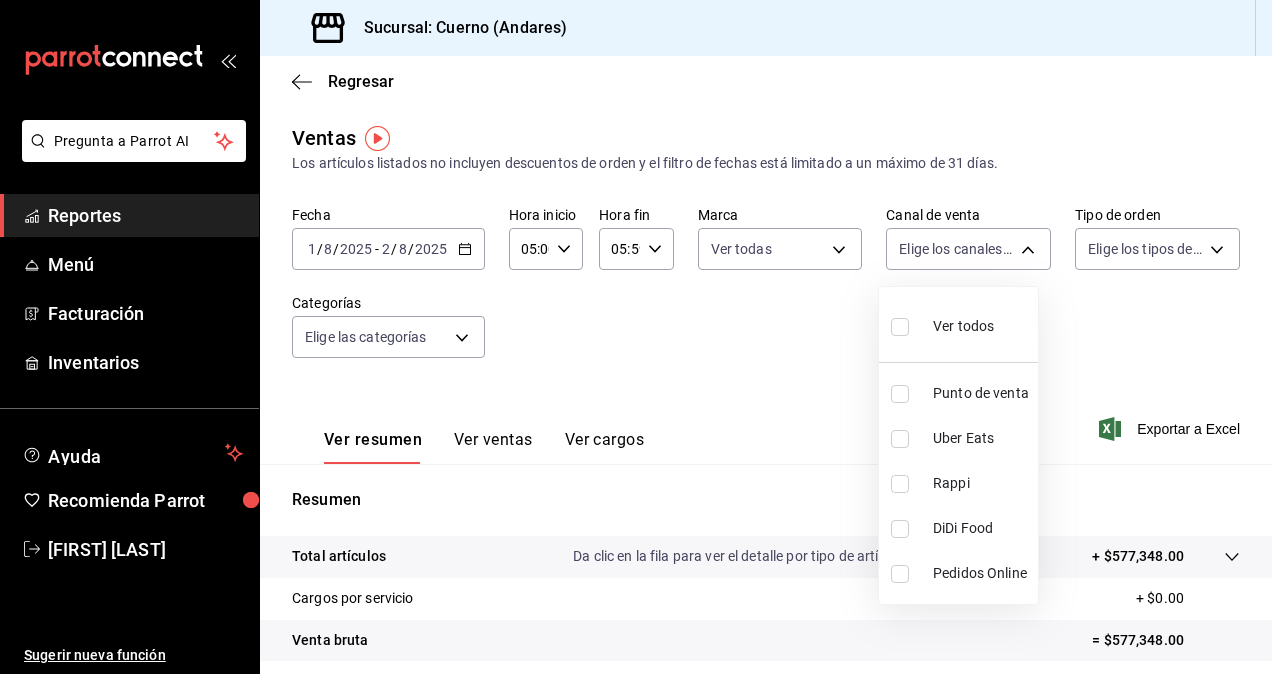 click on "Ver todos" at bounding box center (963, 326) 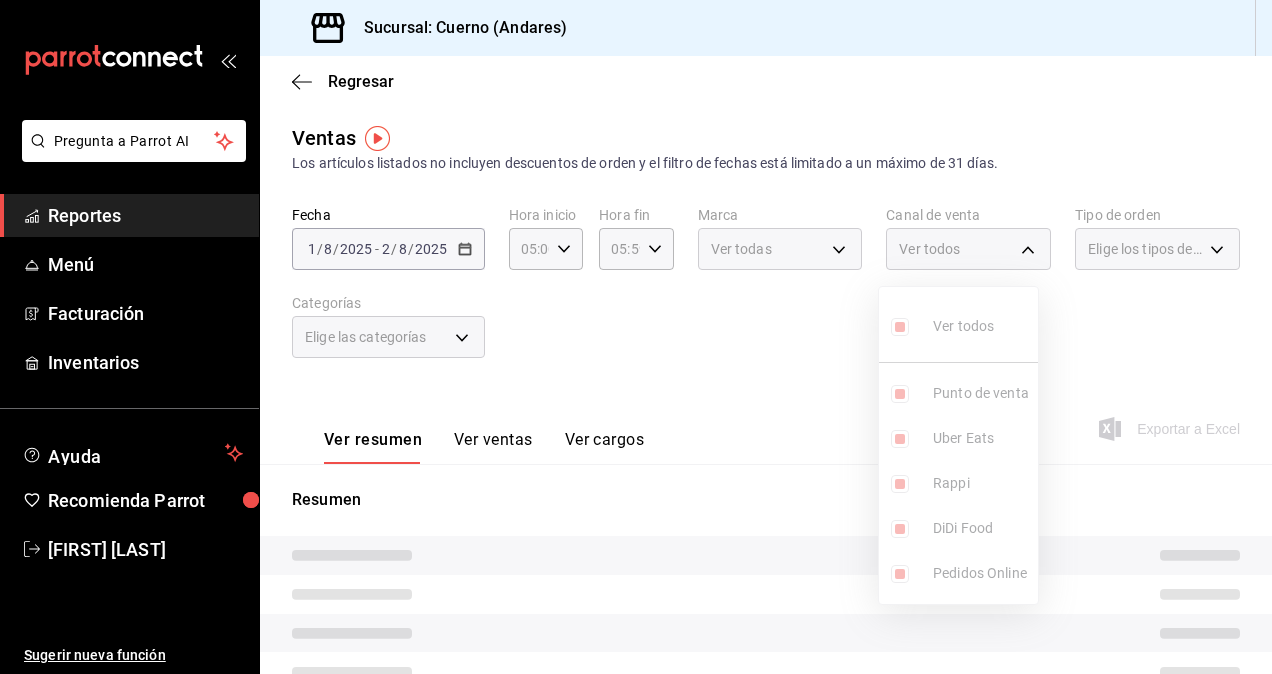click at bounding box center [636, 337] 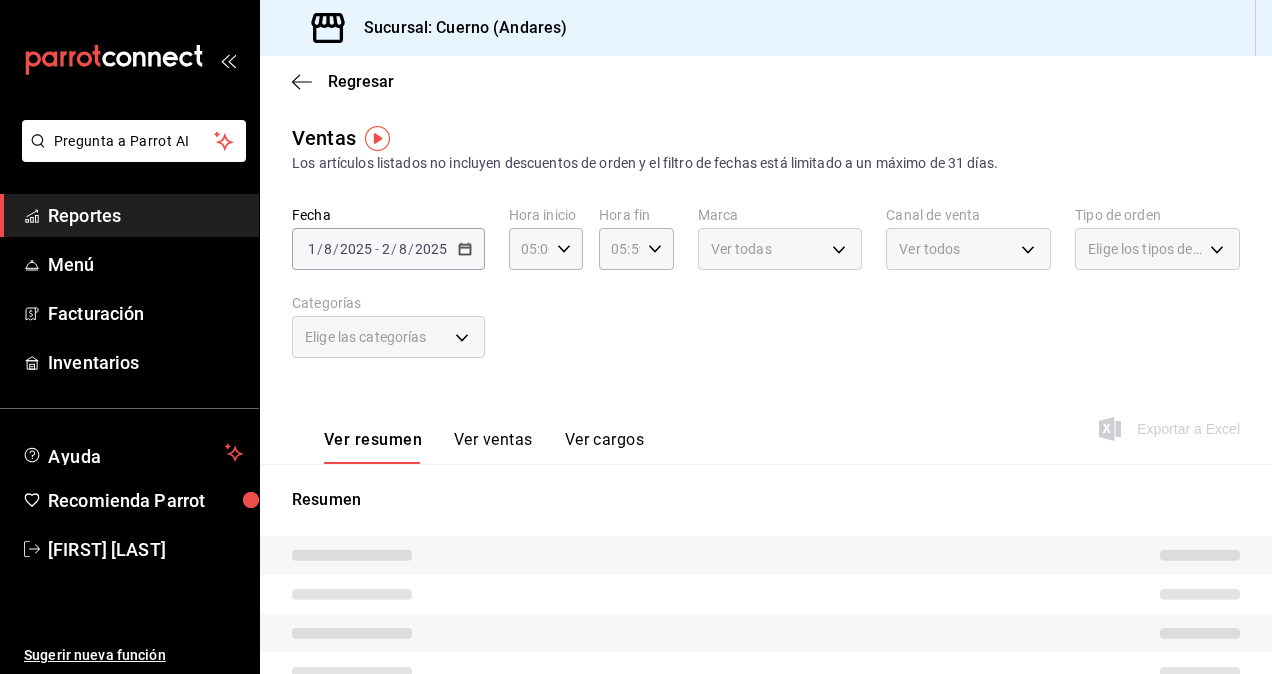 click on "Elige los tipos de orden" at bounding box center [1145, 249] 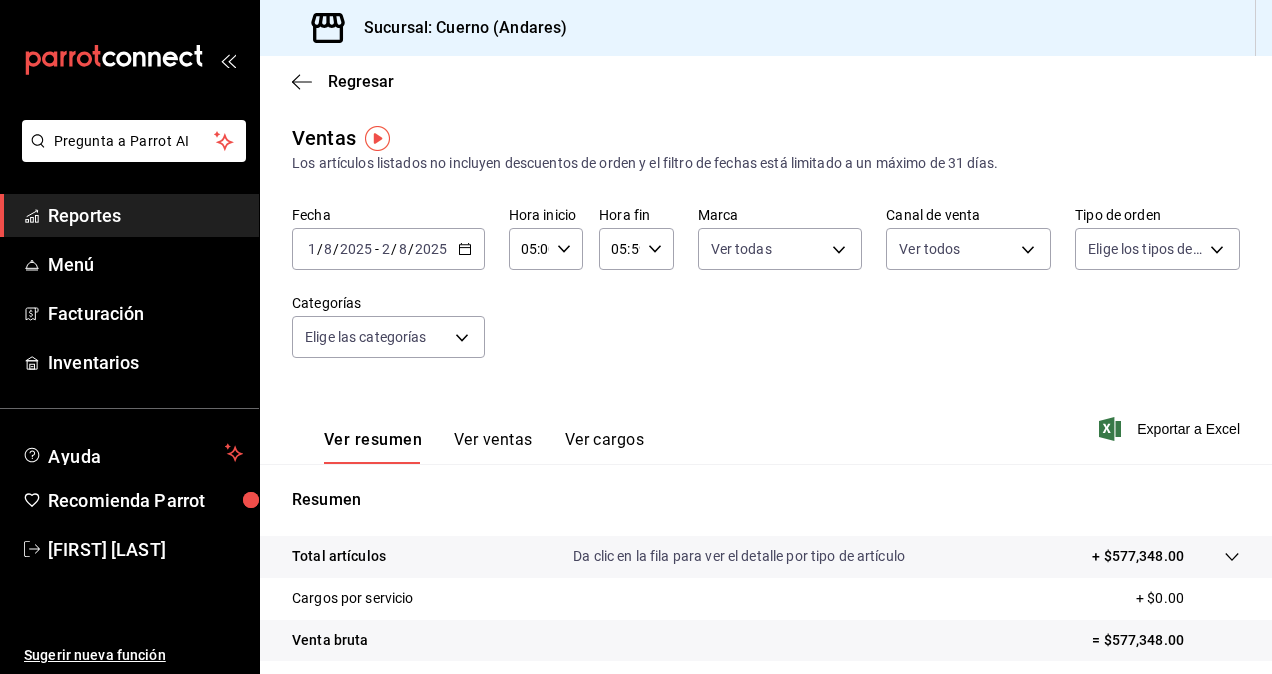 click on "Pregunta a Parrot AI Reportes   Menú   Facturación   Inventarios   Ayuda Recomienda Parrot   [FIRST] [LAST]   Sugerir nueva función   Sucursal: [LOCATION] Regresar Ventas Los artículos listados no incluyen descuentos de orden y el filtro de fechas está limitado a un máximo de 31 días. Fecha [DATE] [DATE] - [DATE] [DATE] Hora inicio [TIME] Hora inicio Hora fin [TIME] Hora fin Marca Ver todas c9e961b9-bc29-480f-a65c-324ff110f526 Canal de venta Ver todos PARROT,UBER_EATS,RAPPI,DIDI_FOOD,ONLINE Tipo de orden Elige los tipos de orden Categorías Elige las categorías Ver resumen Ver ventas Ver cargos Exportar a Excel Resumen Total artículos Da clic en la fila para ver el detalle por tipo de artículo + $577,348.00 Cargos por servicio + $0.00 Venta bruta = $577,348.00 Descuentos totales - $1,624.00 Certificados de regalo - $32,988.00 Venta total = $542,736.00 Impuestos - $74,860.14 Venta neta = $467,875.86 Pregunta a Parrot AI Reportes   Menú   Facturación   Inventarios" at bounding box center [636, 337] 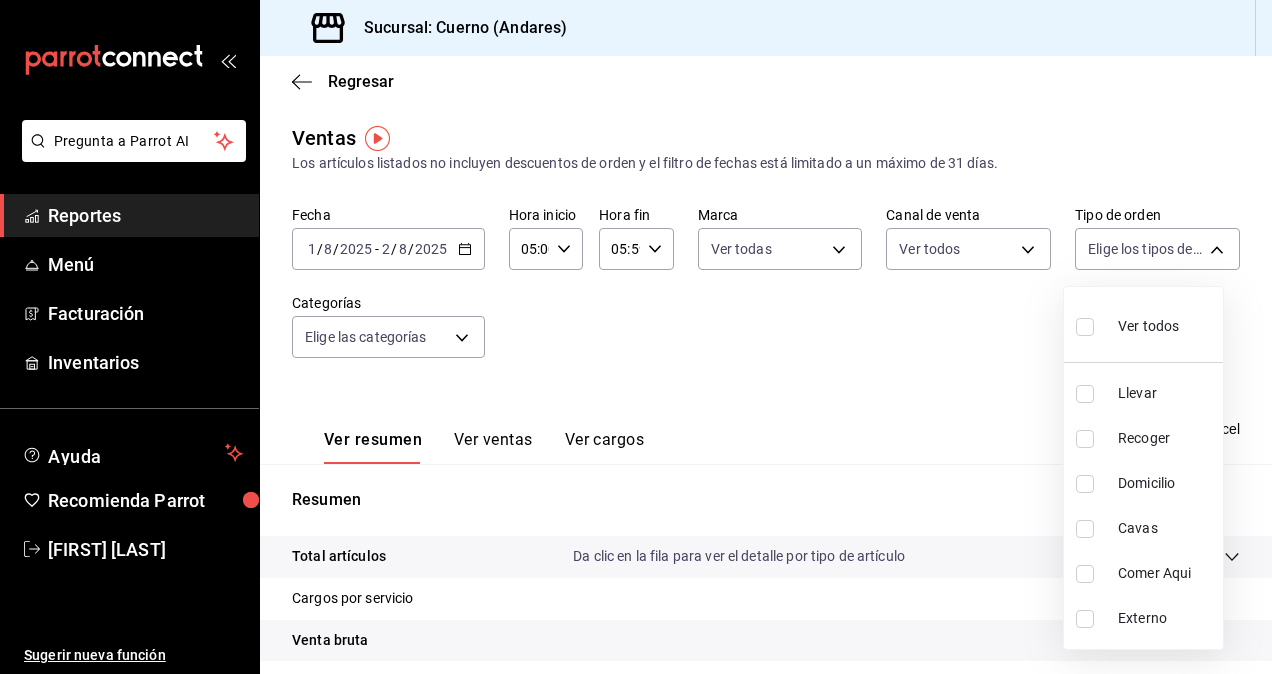 click on "Ver todos" at bounding box center (1148, 326) 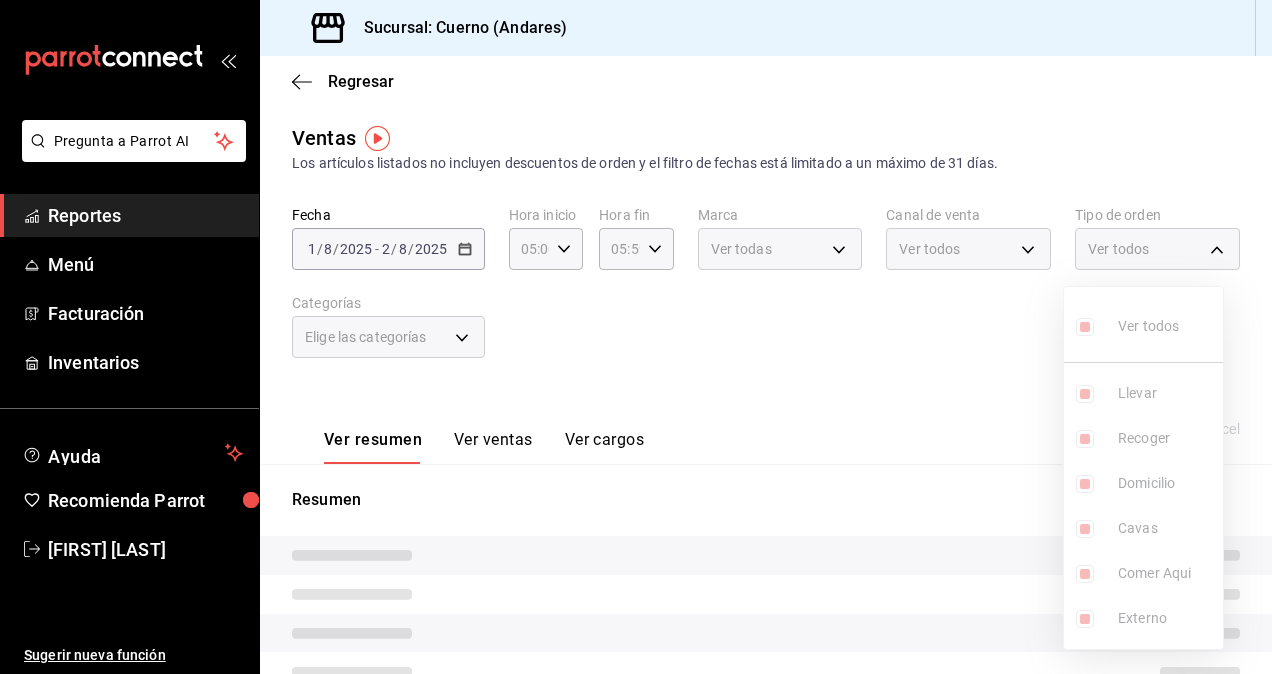 click at bounding box center [636, 337] 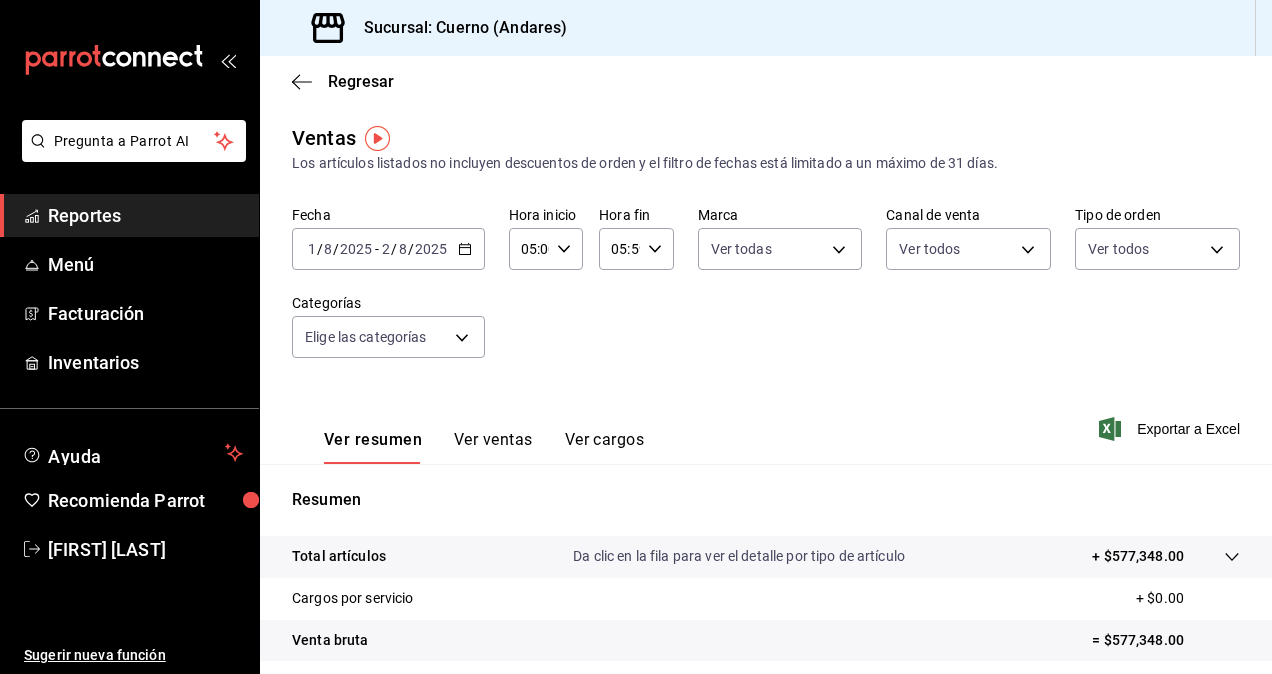 click on "Pregunta a Parrot AI Reportes   Menú   Facturación   Inventarios   Ayuda Recomienda Parrot   [FIRST] [LAST]   Sugerir nueva función   Sucursal: [LOCATION] Regresar Ventas Los artículos listados no incluyen descuentos de orden y el filtro de fechas está limitado a un máximo de 31 días. Fecha [DATE] [DATE] - [DATE] [DATE] Hora inicio [TIME] Hora inicio Hora fin [TIME] Hora fin Marca Ver todas c9e961b9-bc29-480f-a65c-324ff110f526 Canal de venta Ver todos PARROT,UBER_EATS,RAPPI,DIDI_FOOD,ONLINE Tipo de orden Ver todos dfbf6a66-9e2c-4531-8c07-cb6fdb35851c,965fb10a-4951-4111-90b6-db3caf29f93a,2f3c6ddf-f2f0-4b33-94aa-6106056d2523,e5de5b04-21e8-4158-85b2-a30163295aec,798ef188-545e-4de6-8dc6-b7ad765edc5f,EXTERNAL Categorías Ver todas" at bounding box center (636, 337) 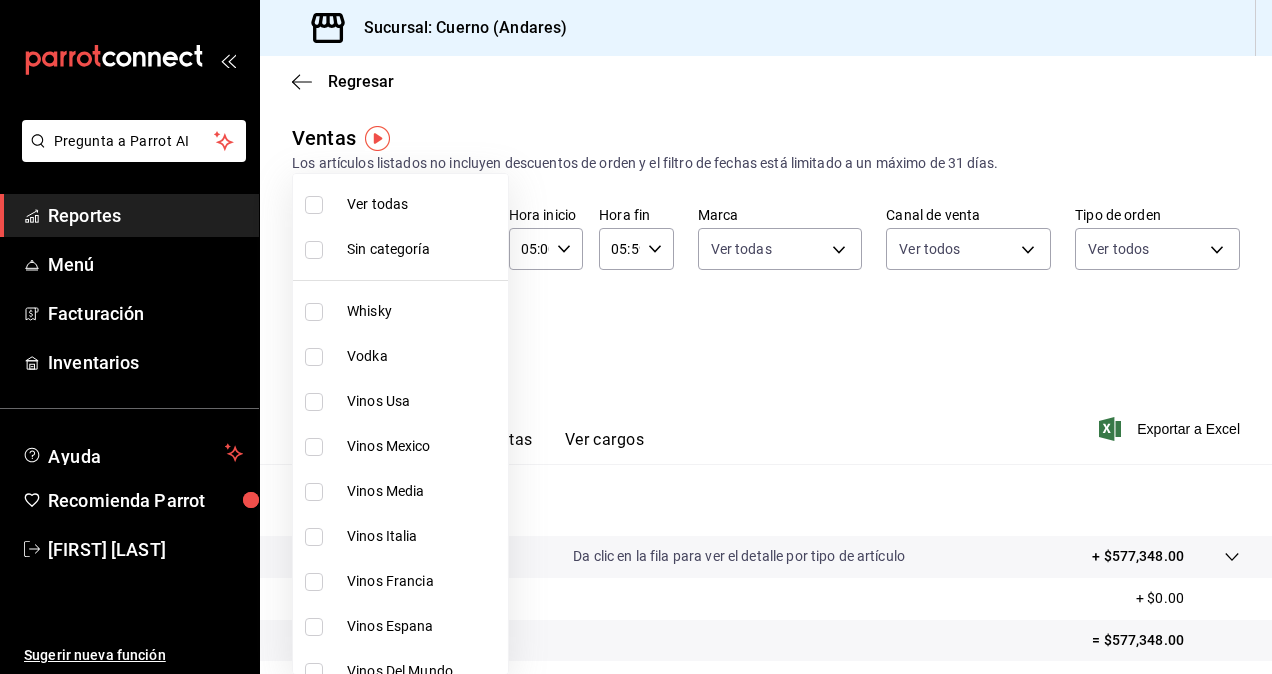 click on "Ver todas" at bounding box center [423, 204] 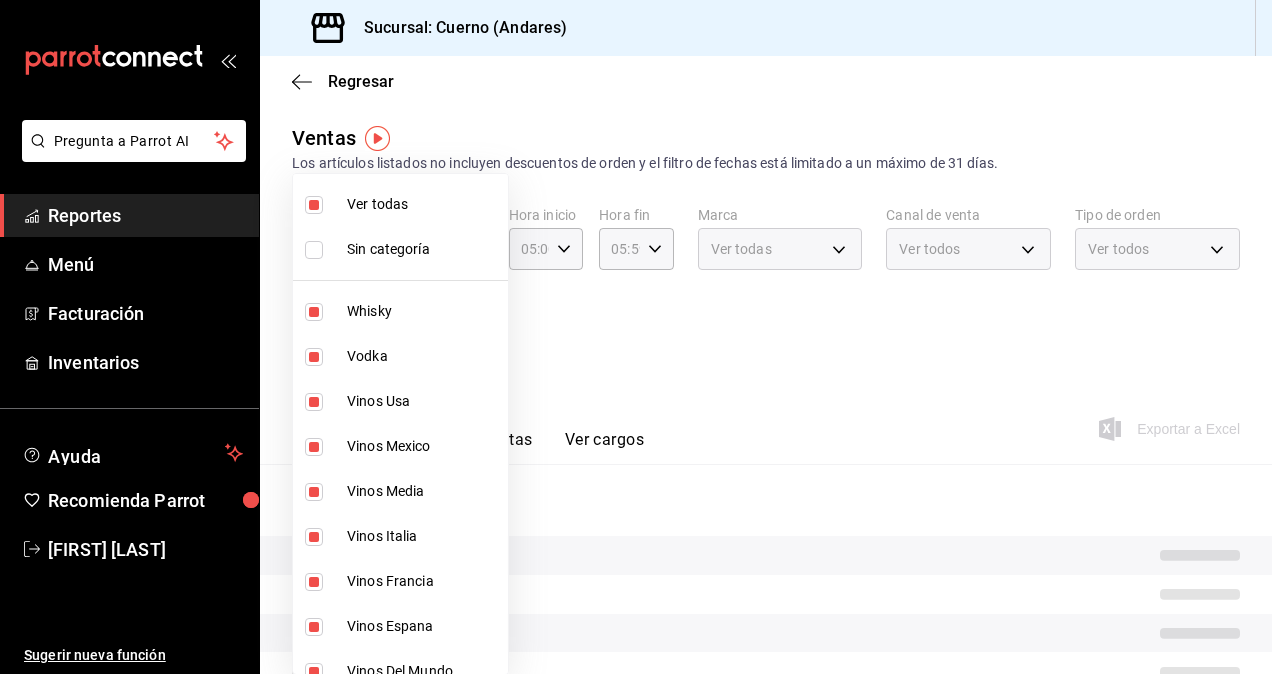 click at bounding box center [636, 337] 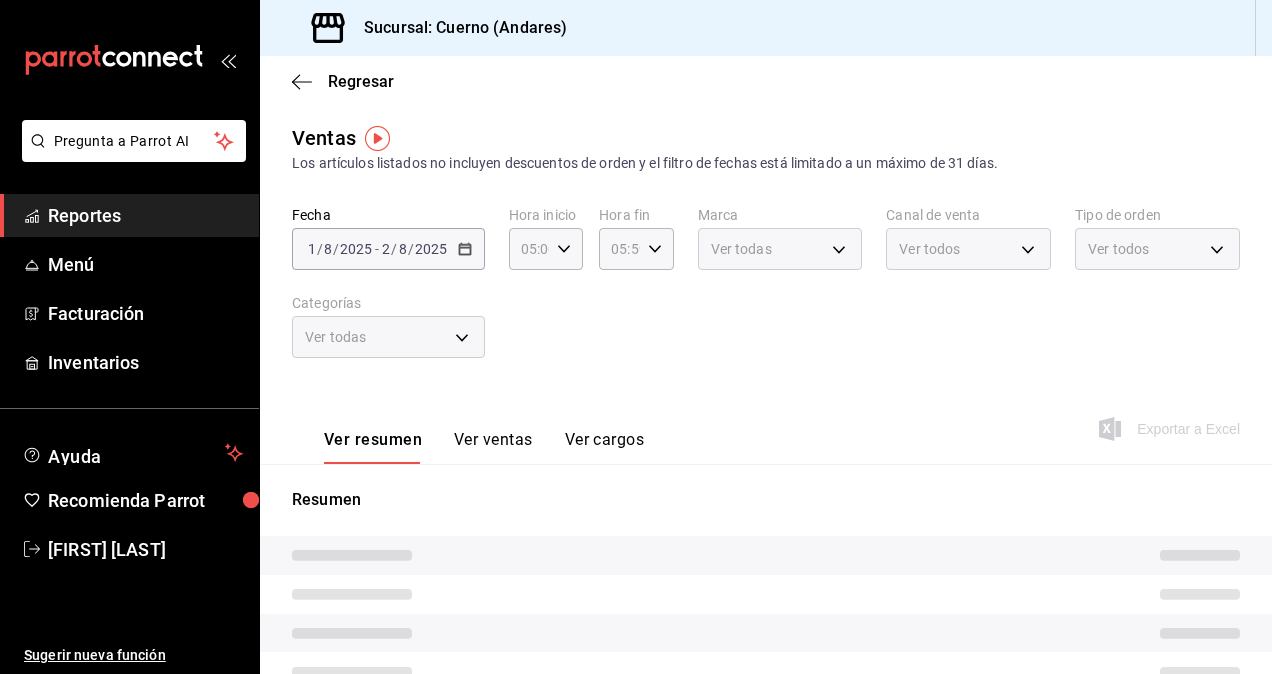 click on "Fecha [DATE] [DATE] - [DATE] [DATE] Hora inicio [TIME] Hora inicio Hora fin [TIME] Hora fin Marca Ver todas c9e961b9-bc29-480f-a65c-324ff110f526 Canal de venta Ver todos PARROT,UBER_EATS,RAPPI,DIDI_FOOD,ONLINE Tipo de orden Ver todos dfbf6a66-9e2c-4531-8c07-cb6fdb35851c,965fb10a-4951-4111-90b6-db3caf29f93a,2f3c6ddf-f2f0-4b33-94aa-6106056d2523,e5de5b04-21e8-4158-85b2-a30163295aec,798ef188-545e-4de6-8dc6-b7ad765edc5f,EXTERNAL Categorías Ver todas" at bounding box center (766, 294) 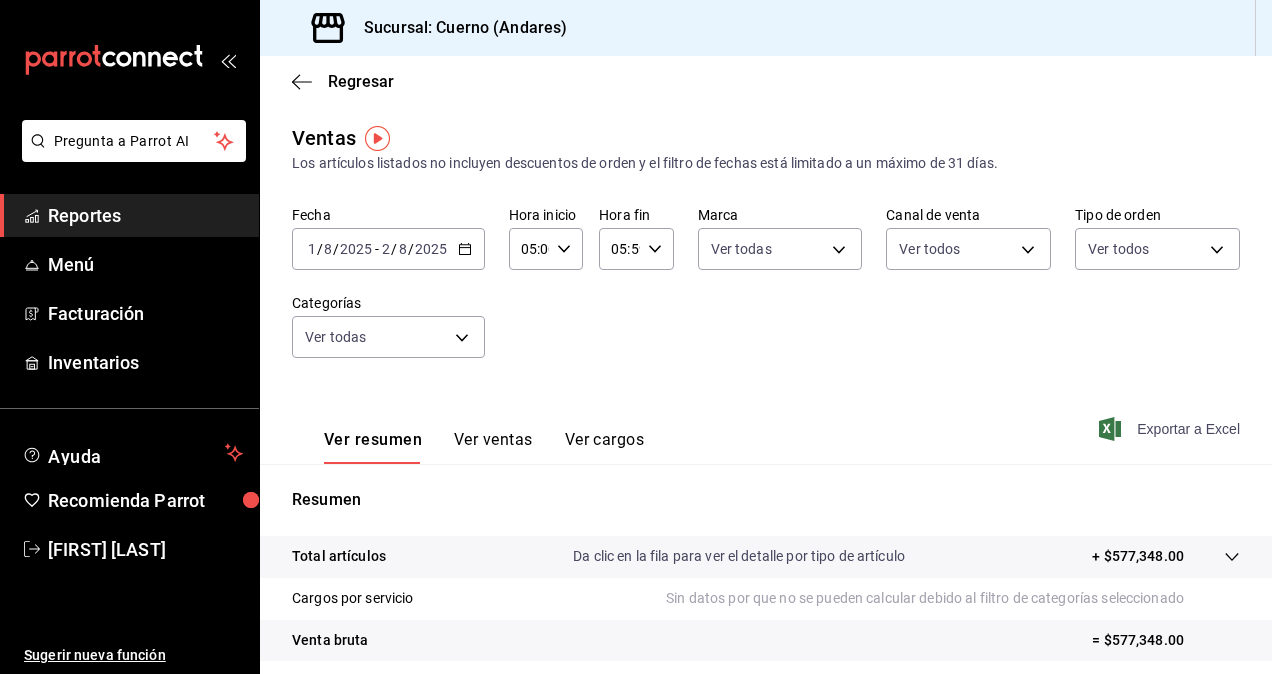 click on "Exportar a Excel" at bounding box center [1171, 429] 